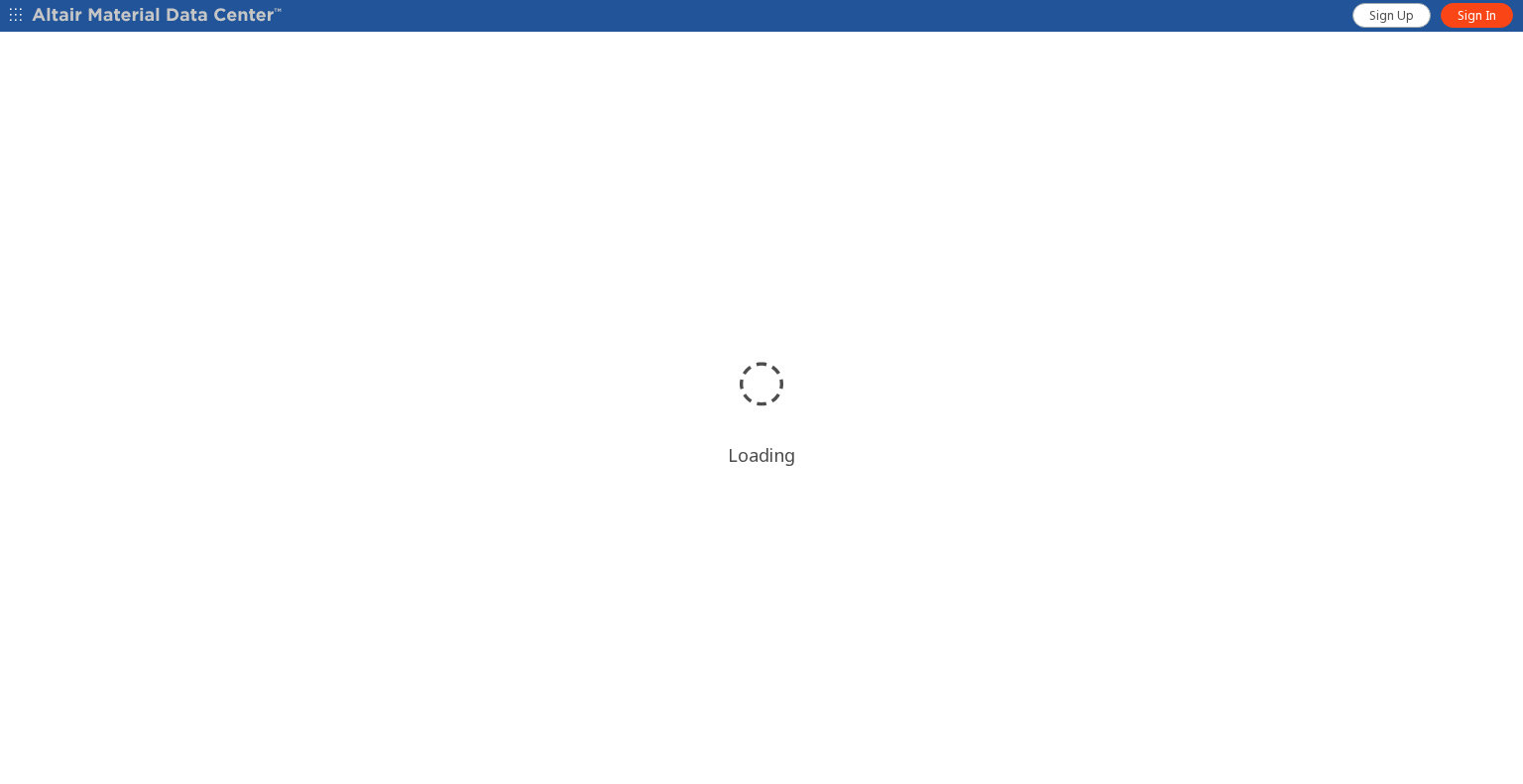 scroll, scrollTop: 0, scrollLeft: 0, axis: both 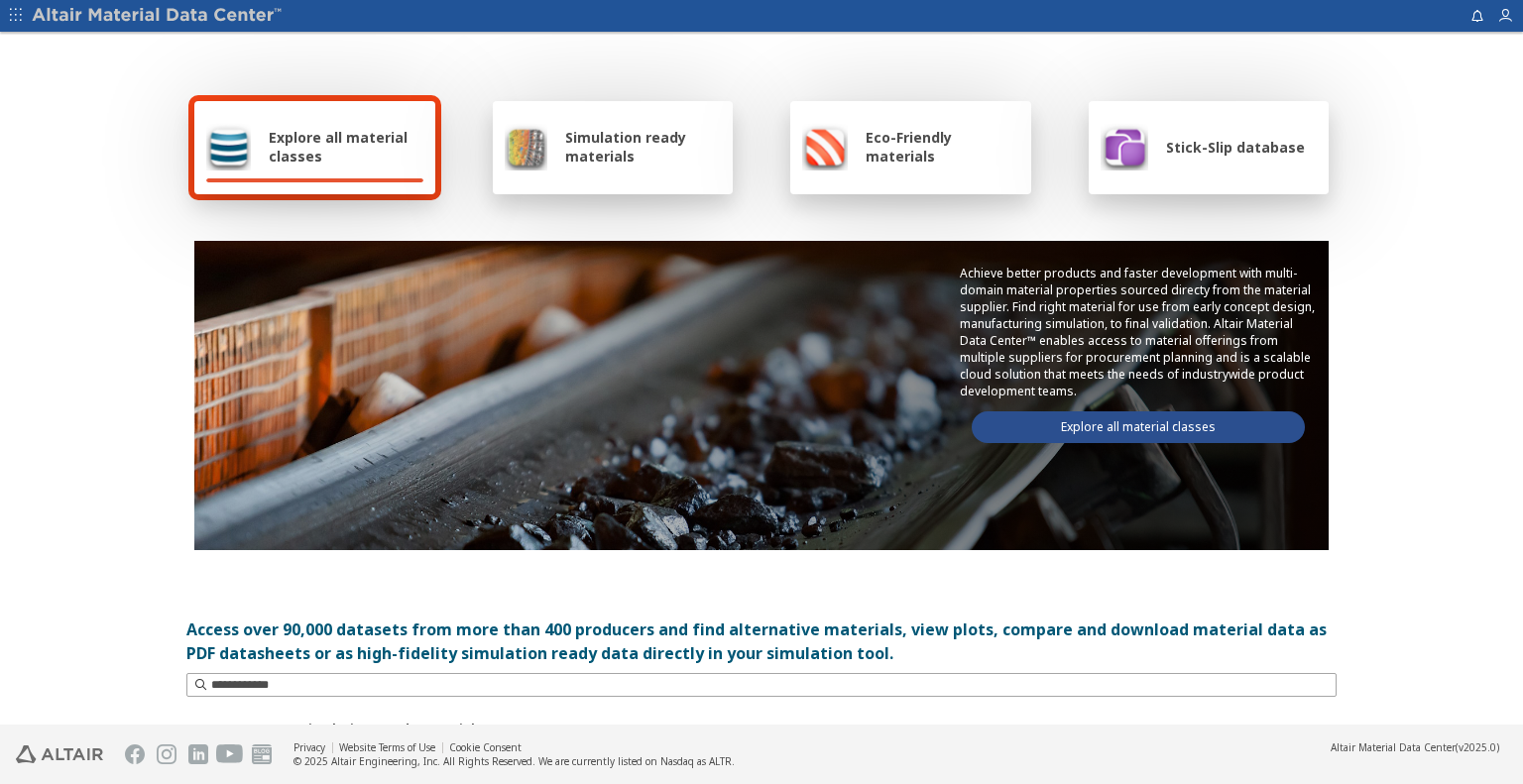 click on "Explore all material classes" at bounding box center (346, 147) 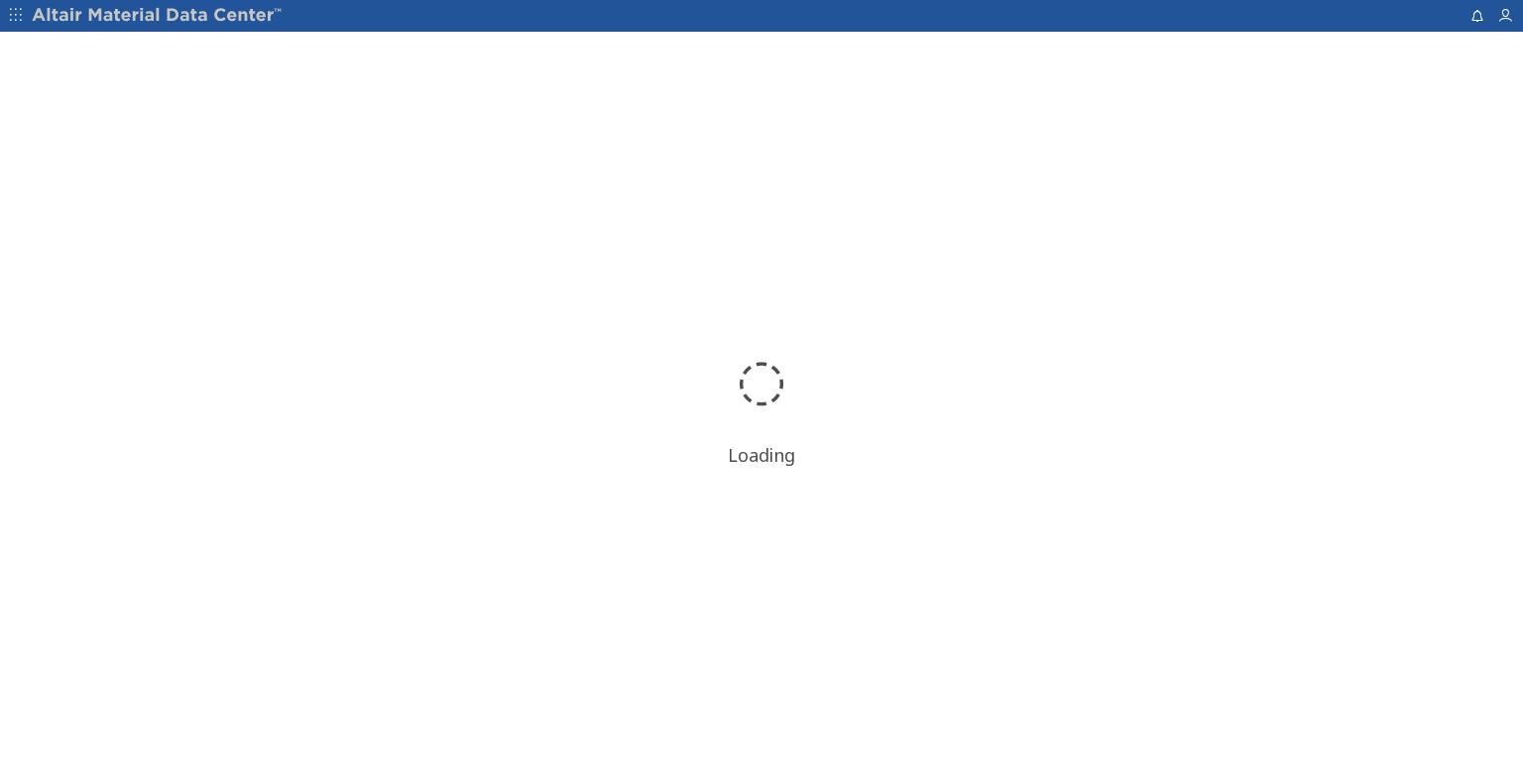 scroll, scrollTop: 0, scrollLeft: 0, axis: both 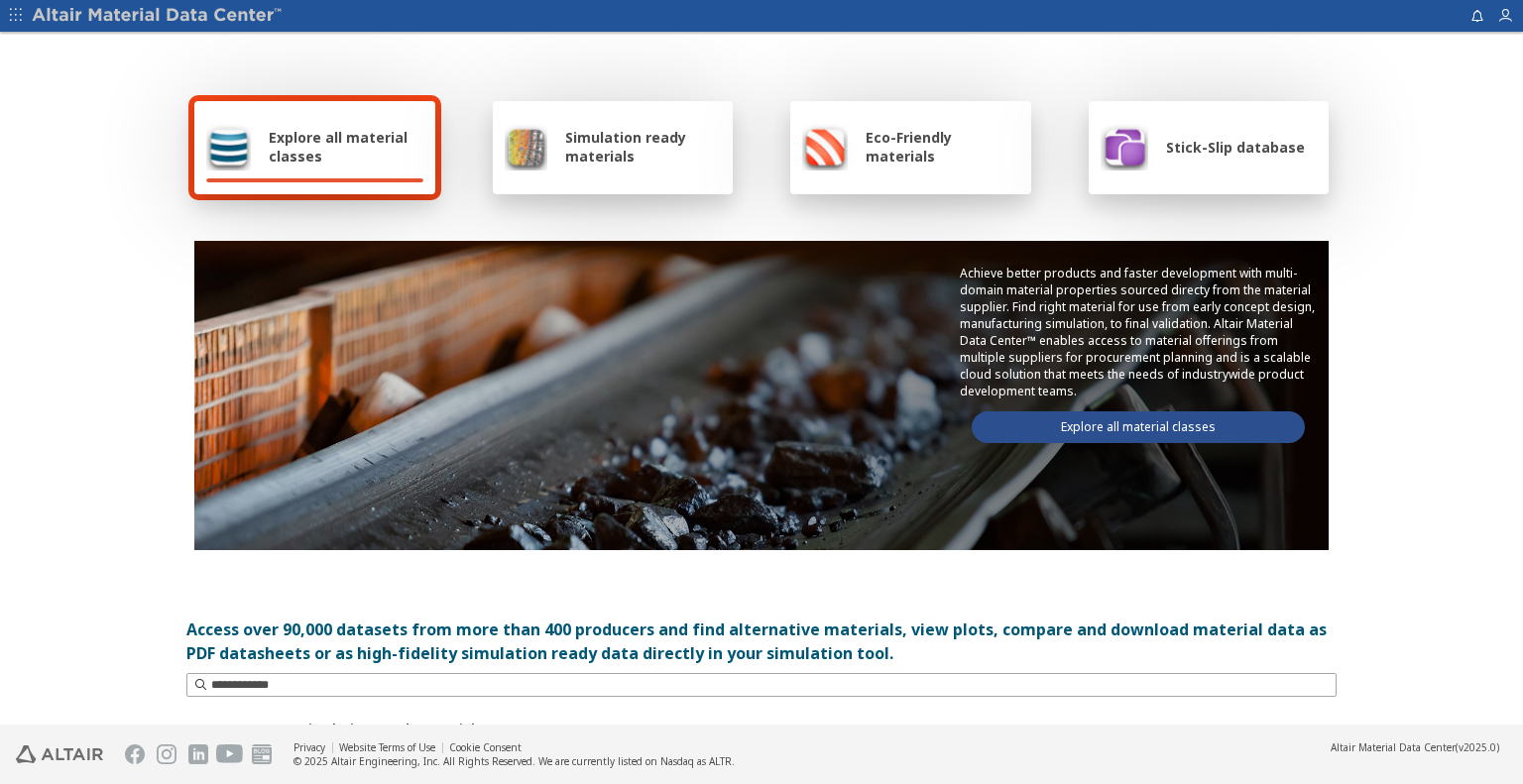 click on "Explore all material classes" at bounding box center (1138, 427) 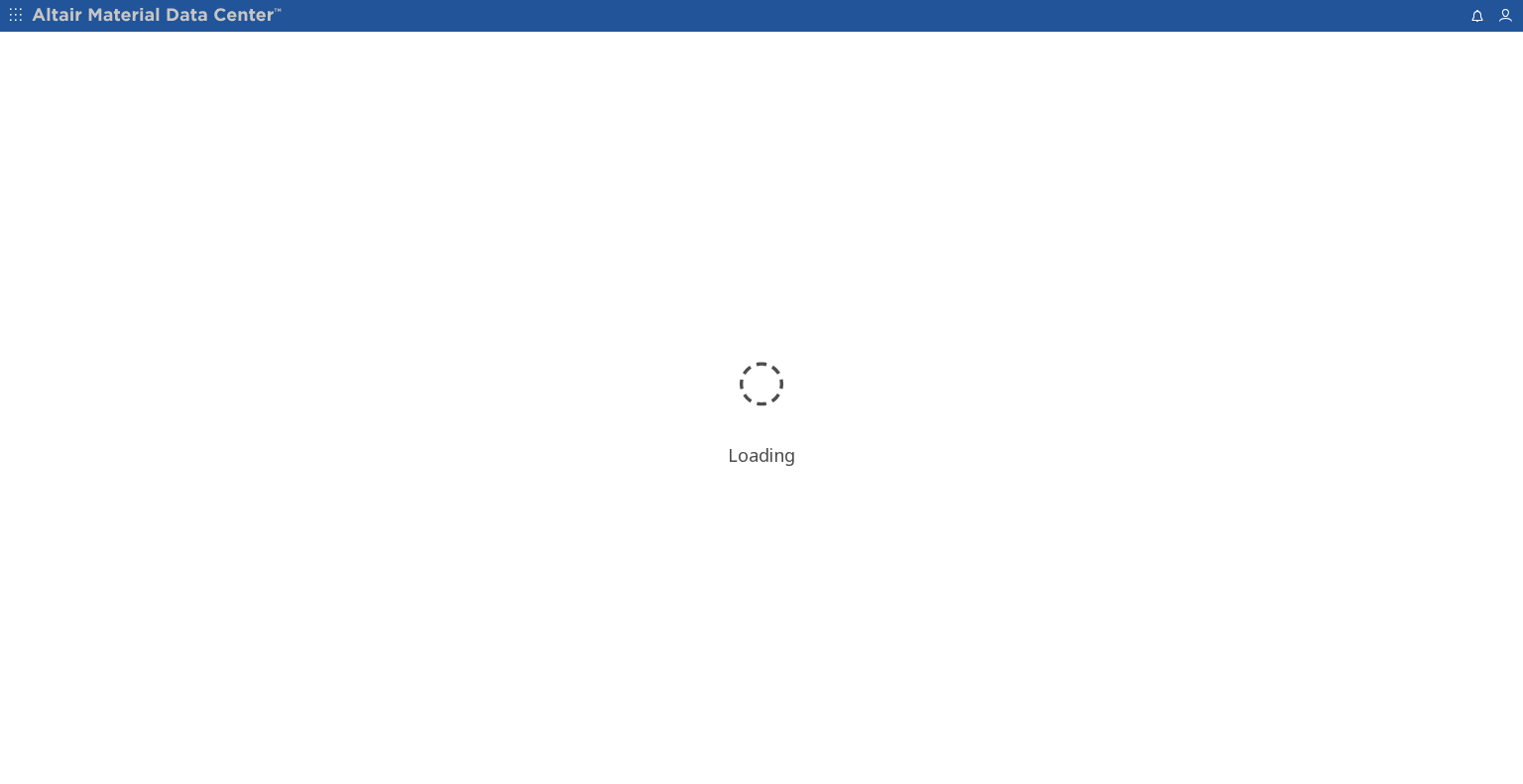 scroll, scrollTop: 0, scrollLeft: 0, axis: both 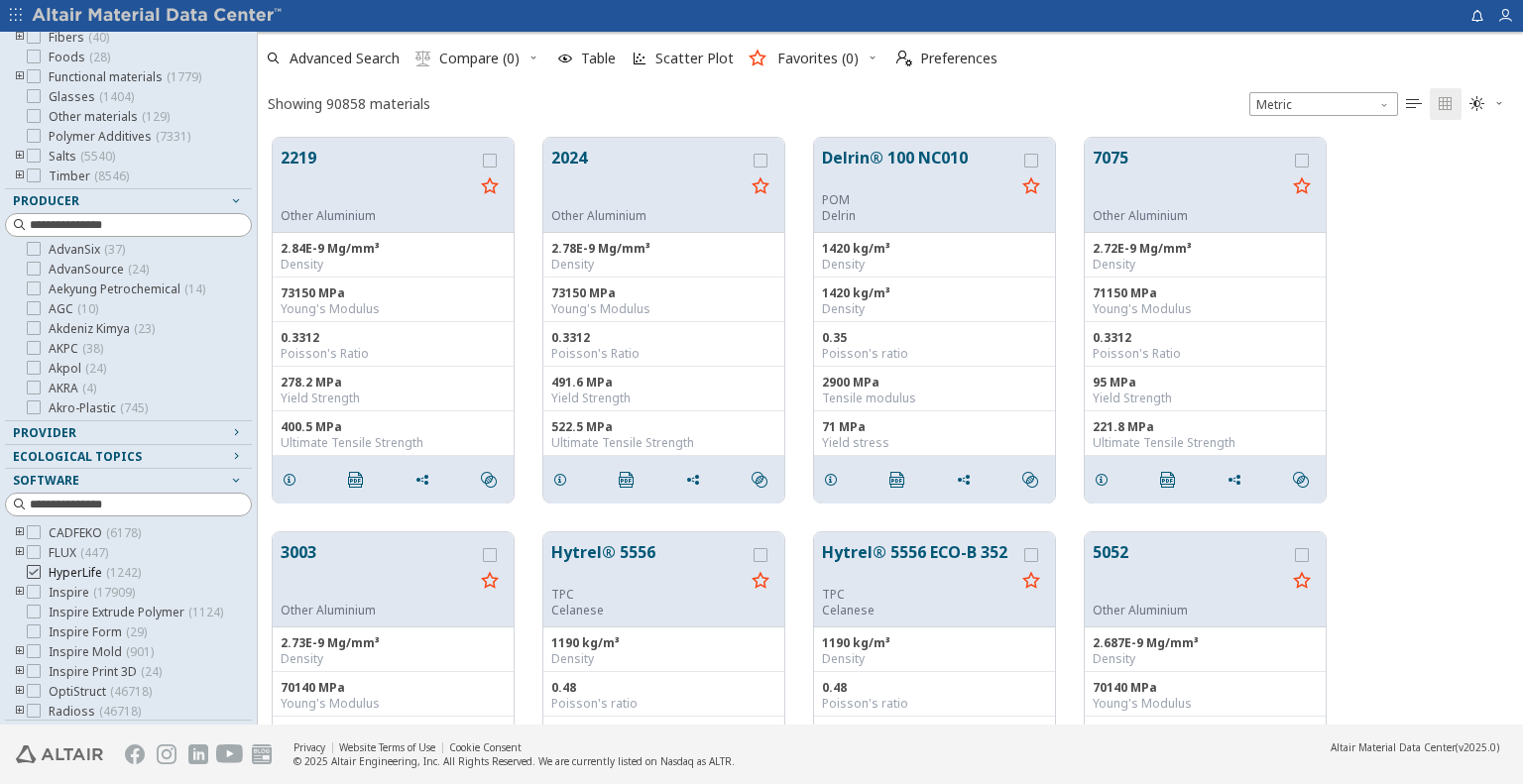click at bounding box center (34, 572) 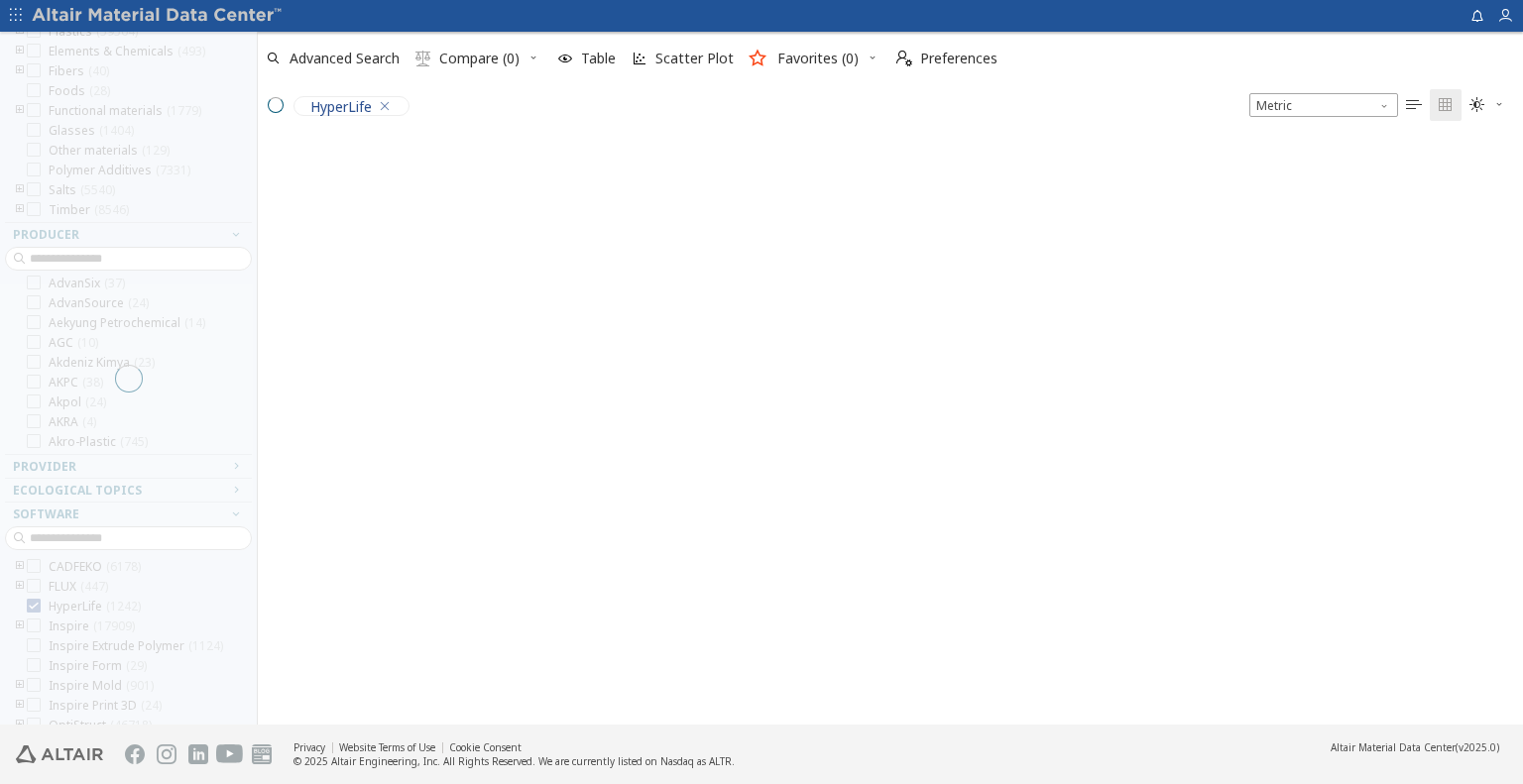 scroll, scrollTop: 585, scrollLeft: 1249, axis: both 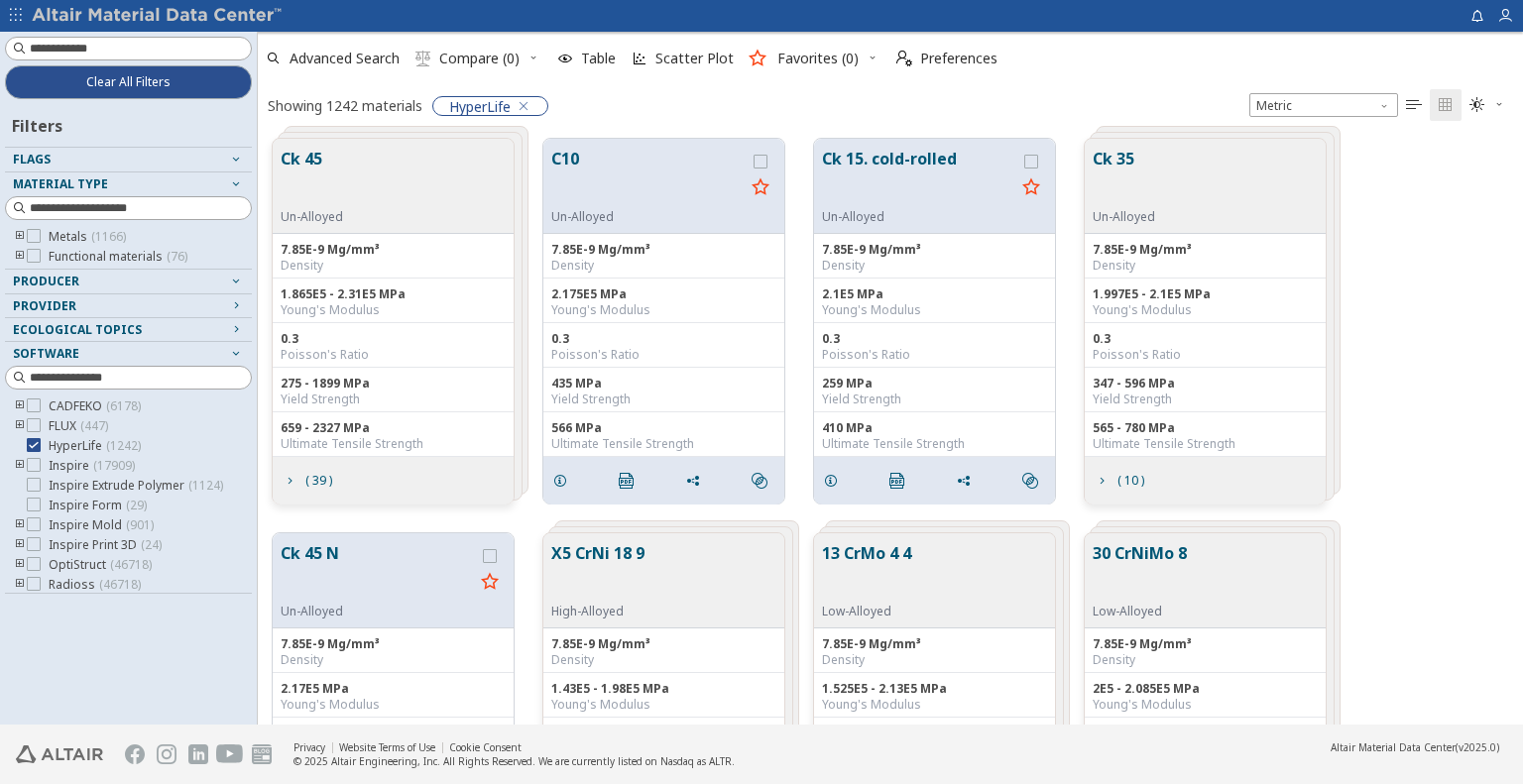click on "Ck 45" at bounding box center [311, 177] 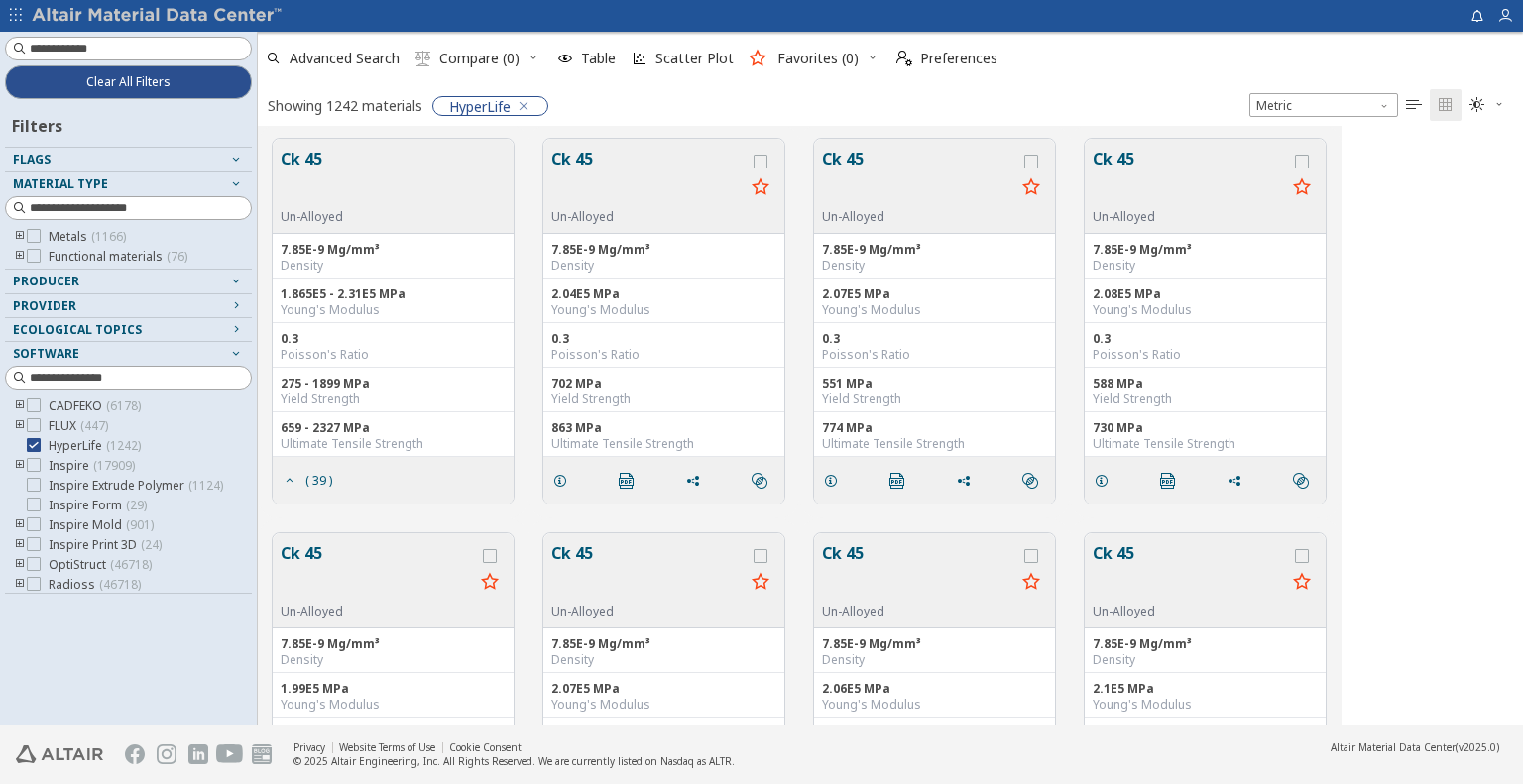 click on "Ck 45" at bounding box center [311, 177] 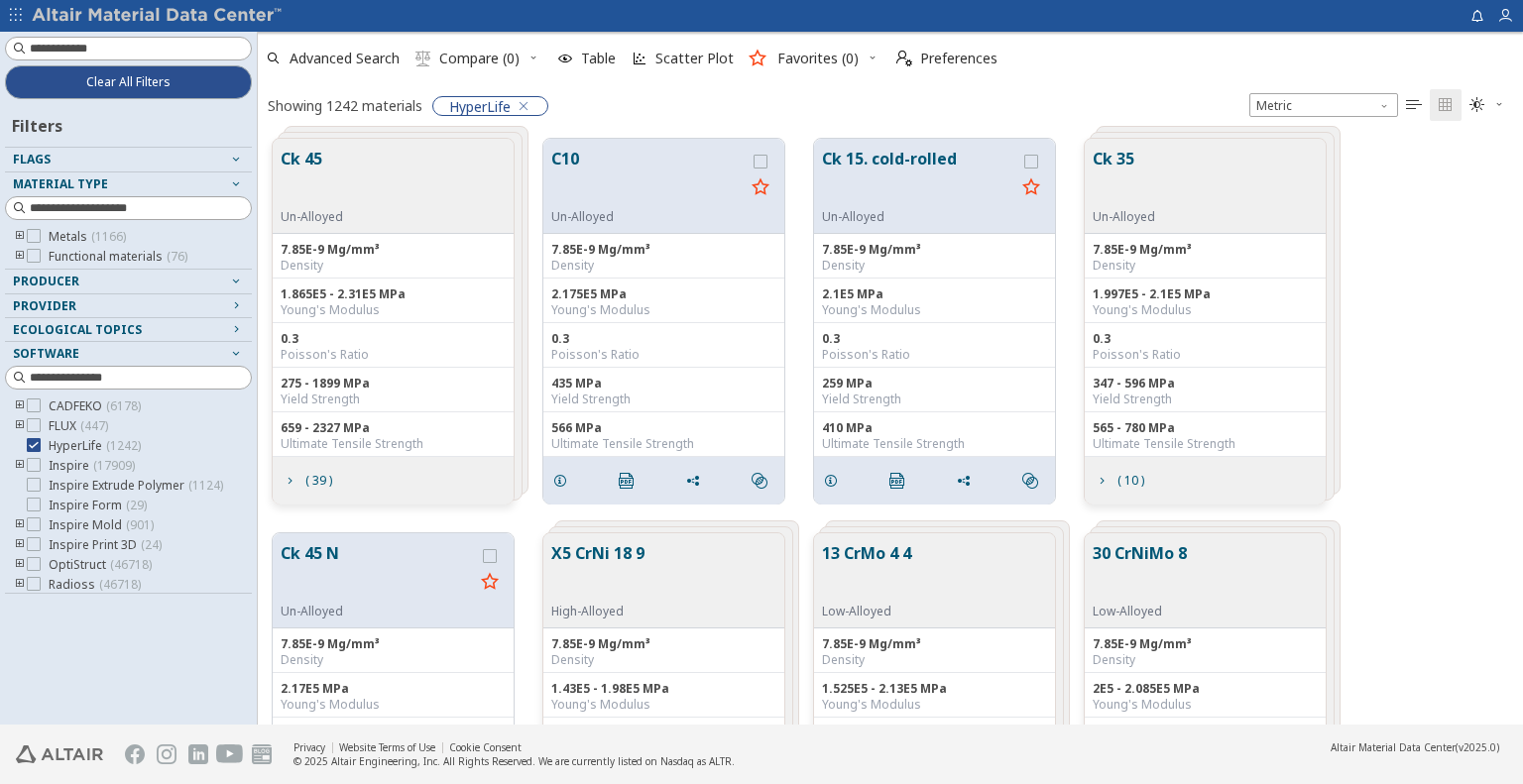 click on "Ck 45" at bounding box center [311, 177] 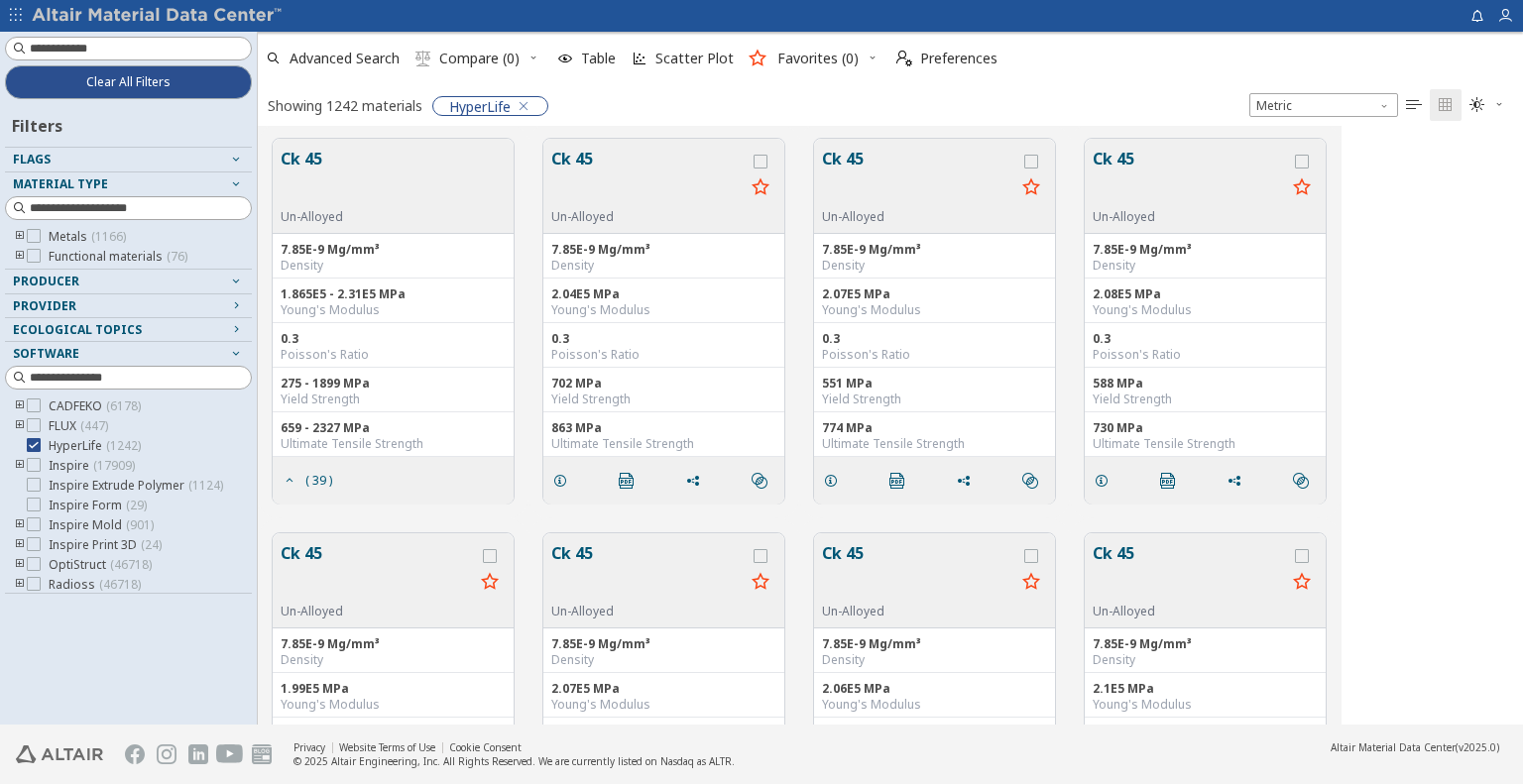 click on "Ck 45" at bounding box center (311, 177) 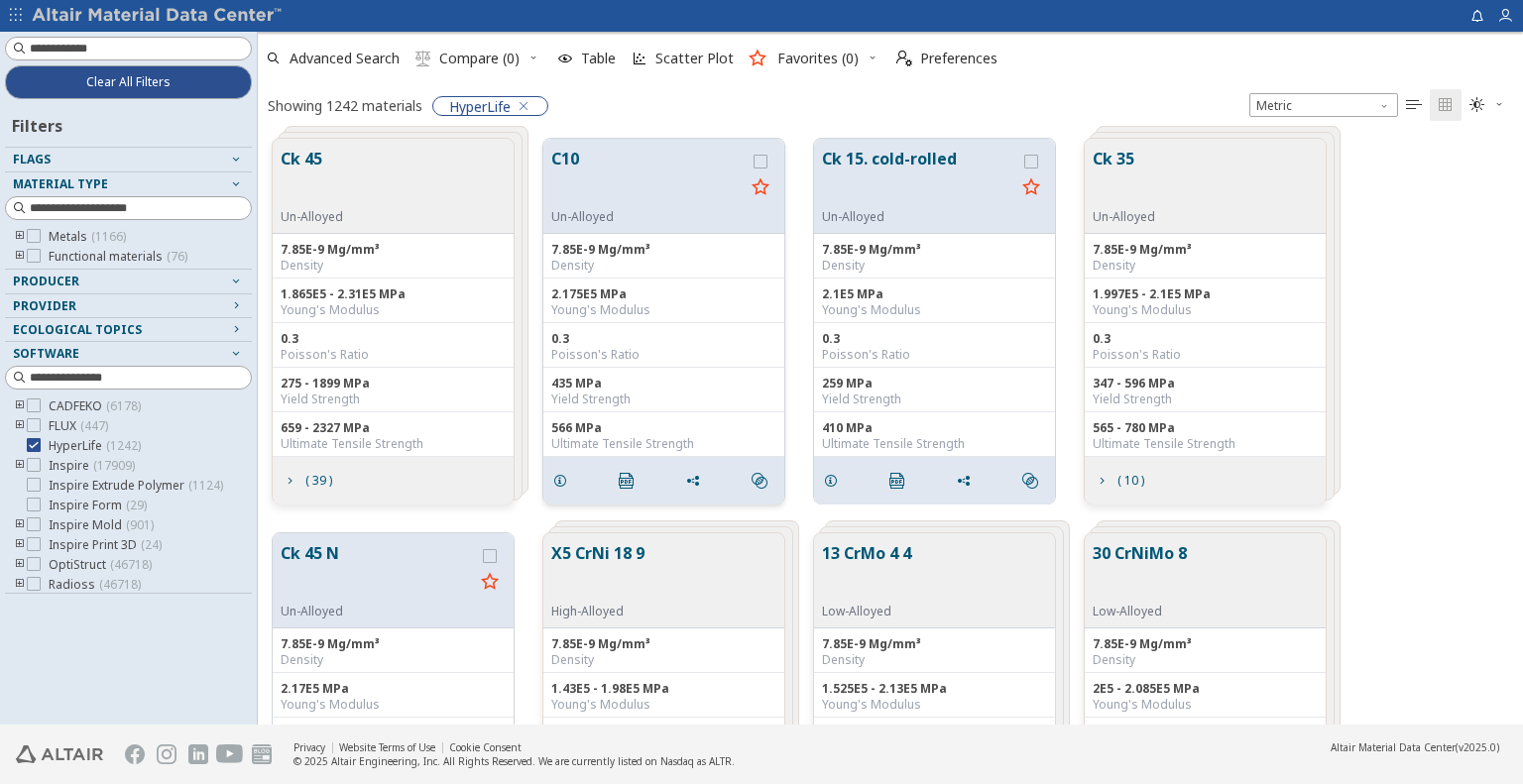 drag, startPoint x: 305, startPoint y: 155, endPoint x: 688, endPoint y: 145, distance: 383.13053 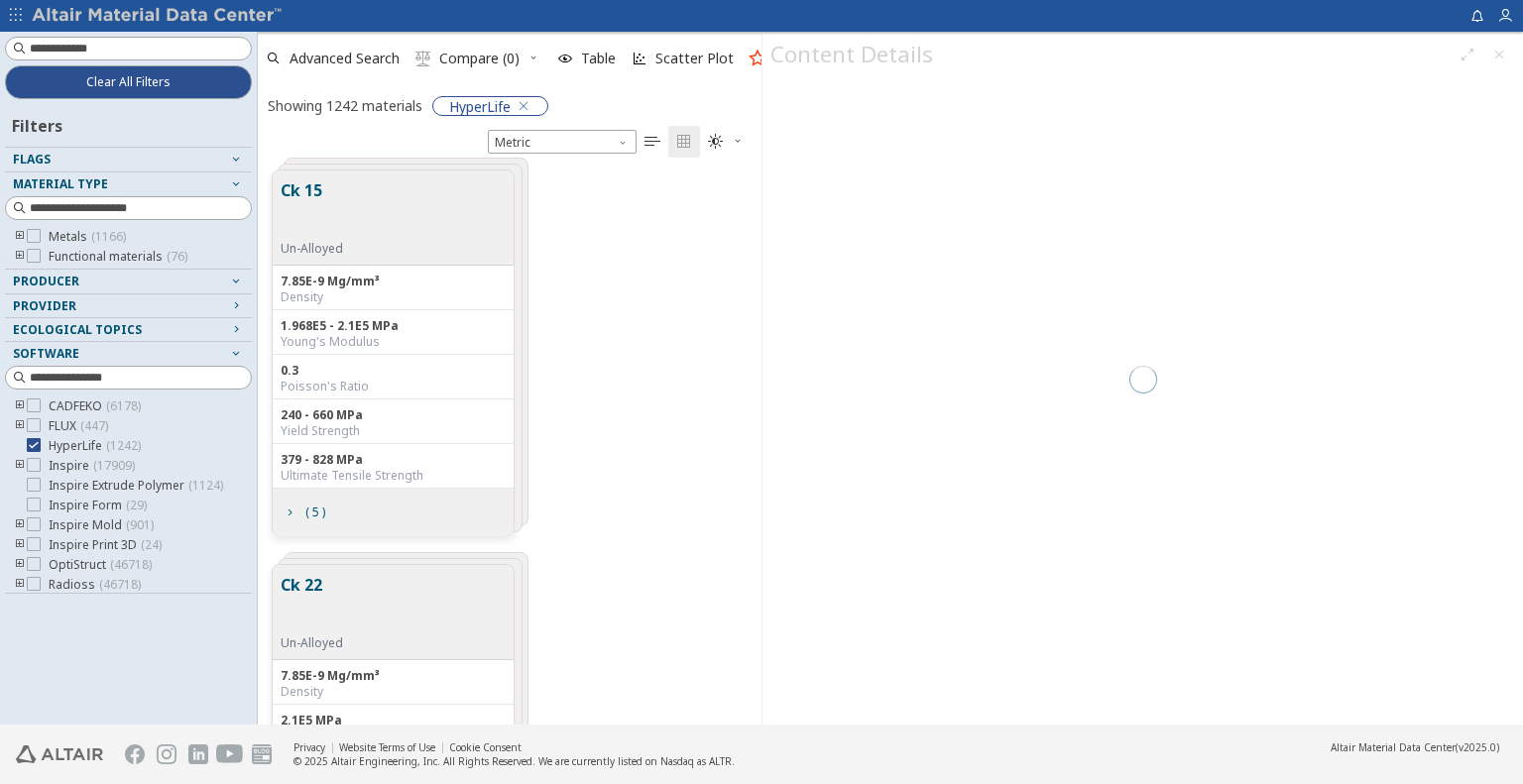 scroll, scrollTop: 553, scrollLeft: 488, axis: both 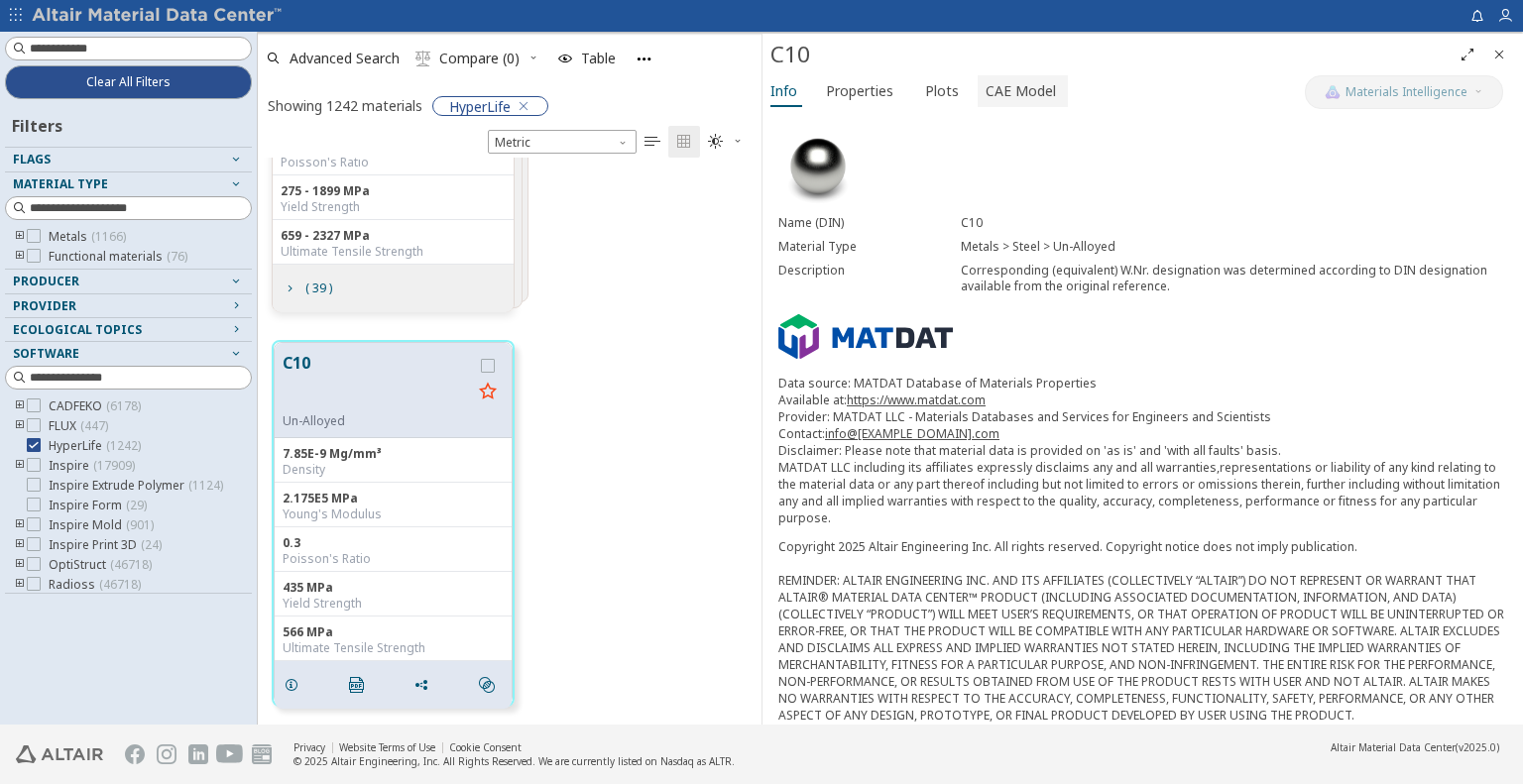 click on "CAE Model" at bounding box center [1020, 91] 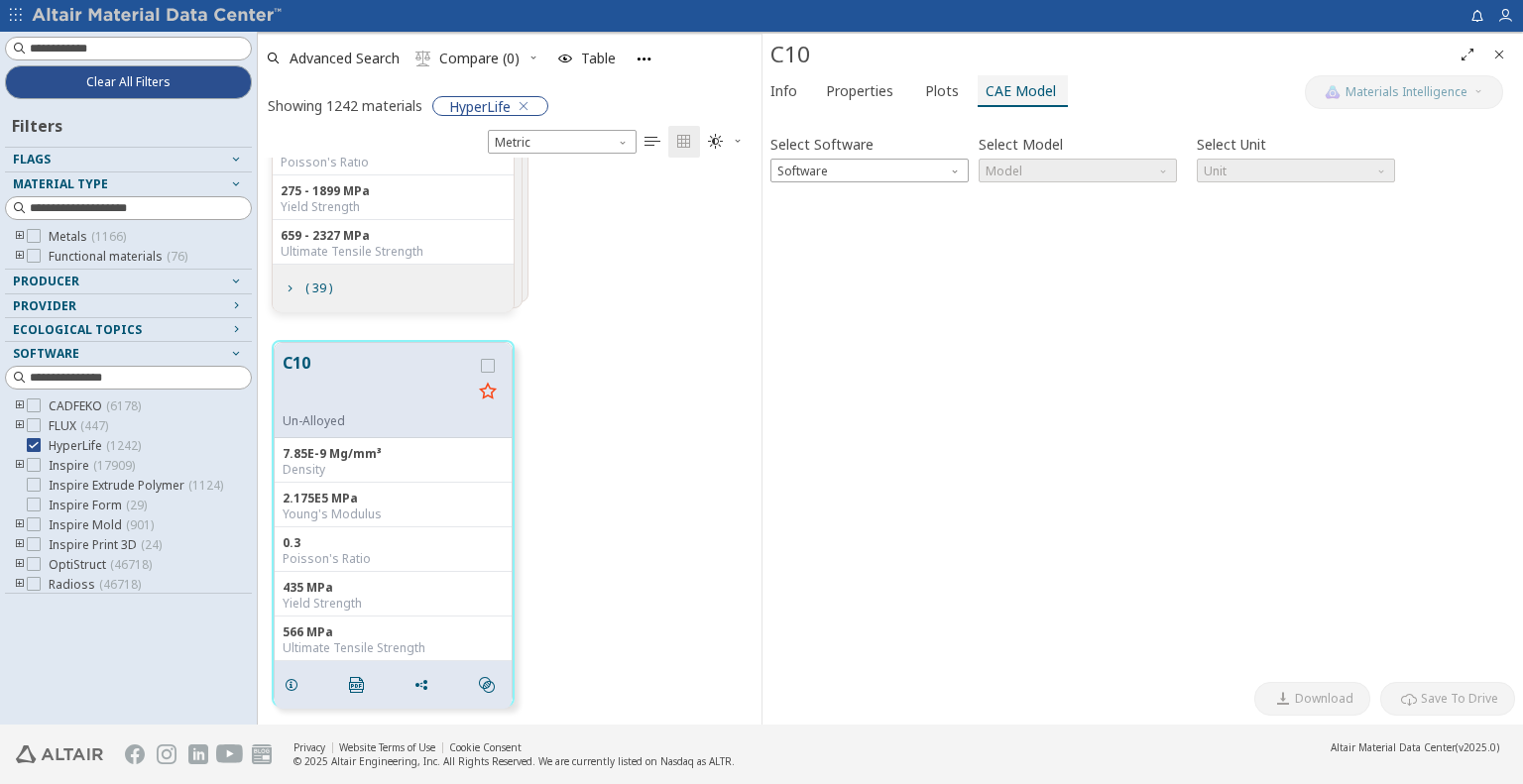 click on "CAE Model" at bounding box center [1022, 91] 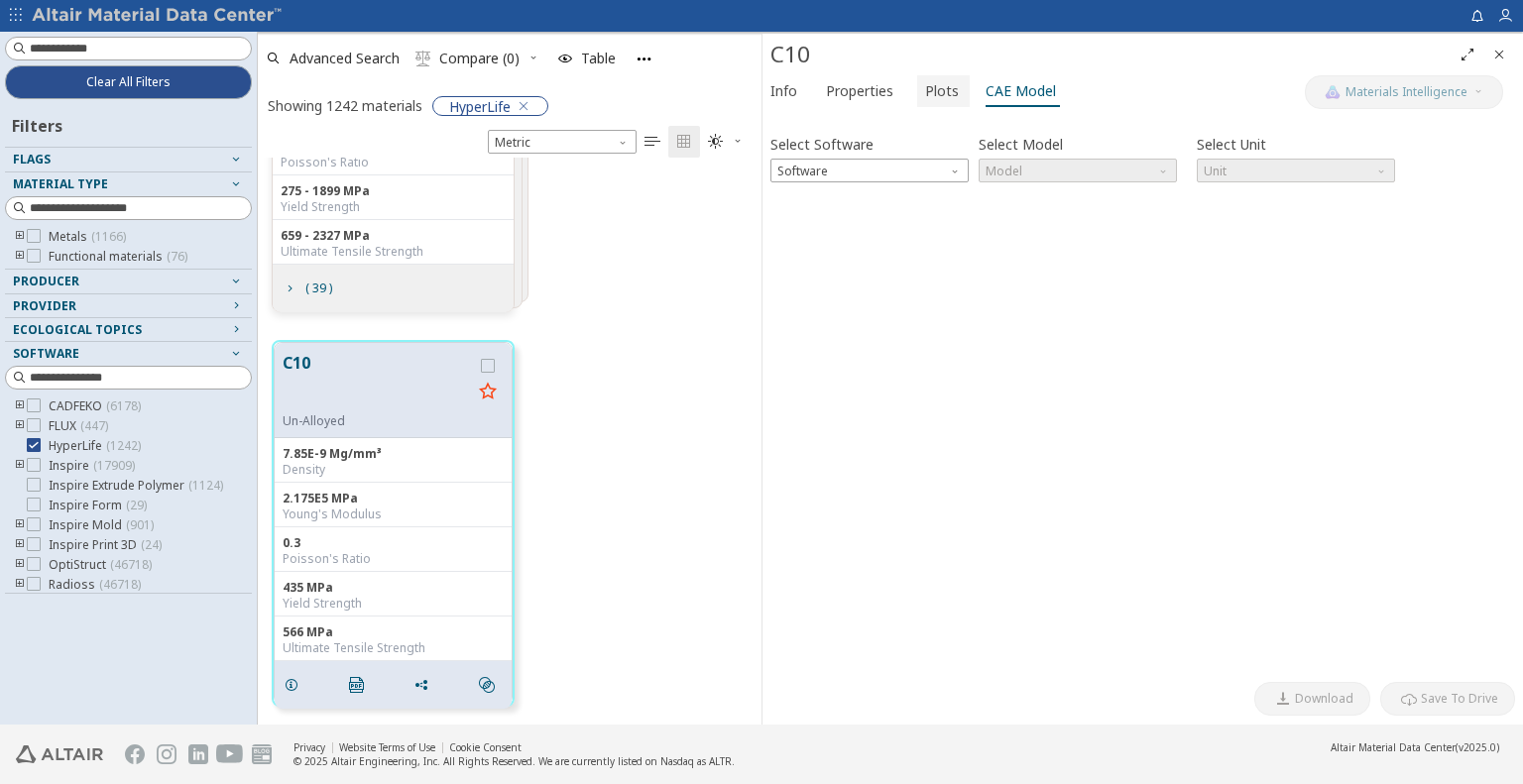 click on "Plots" at bounding box center (943, 91) 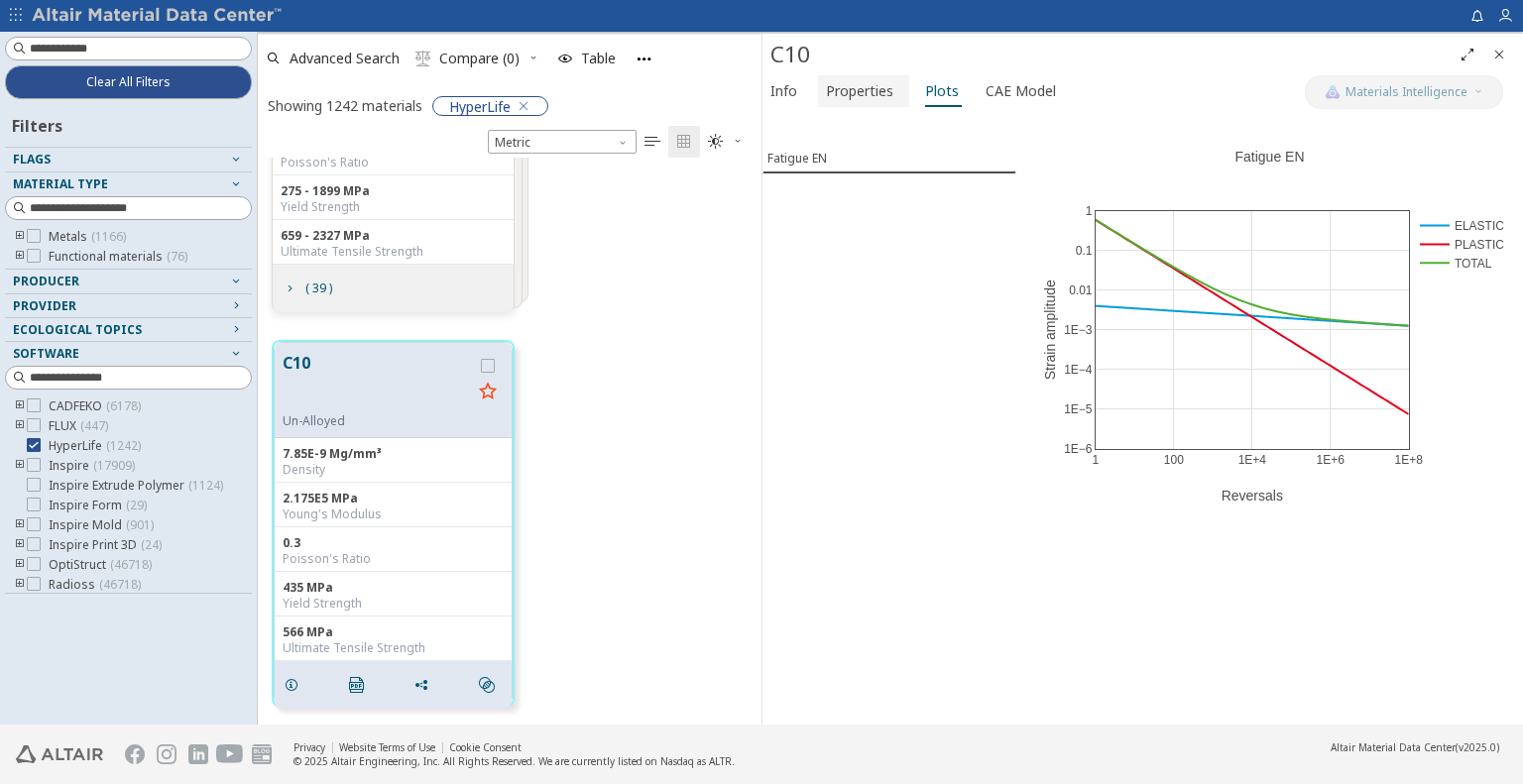 drag, startPoint x: 876, startPoint y: 93, endPoint x: 886, endPoint y: 98, distance: 11.18034 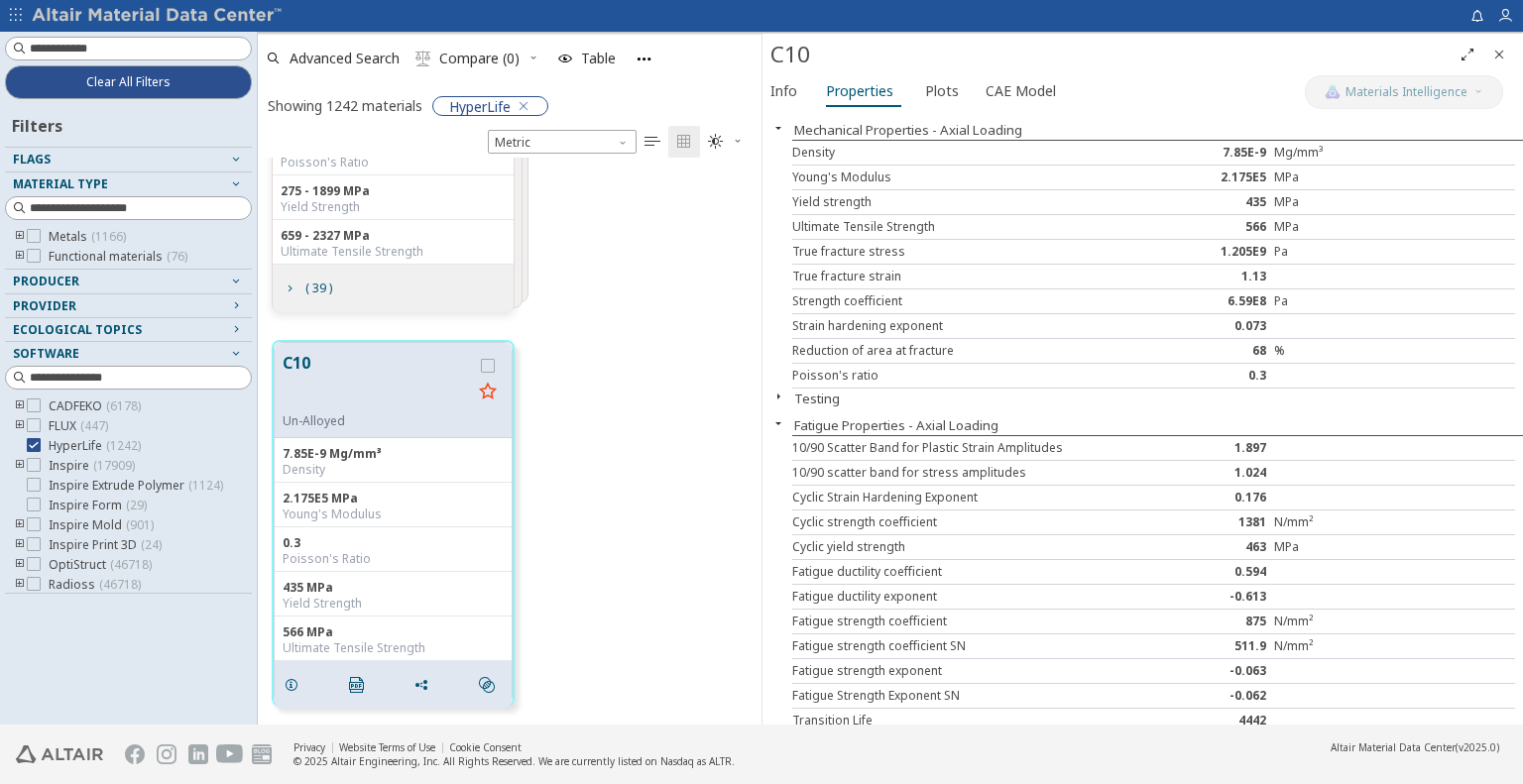 click on "Info   Properties   Plots   CAE Model" at bounding box center [1033, 93] 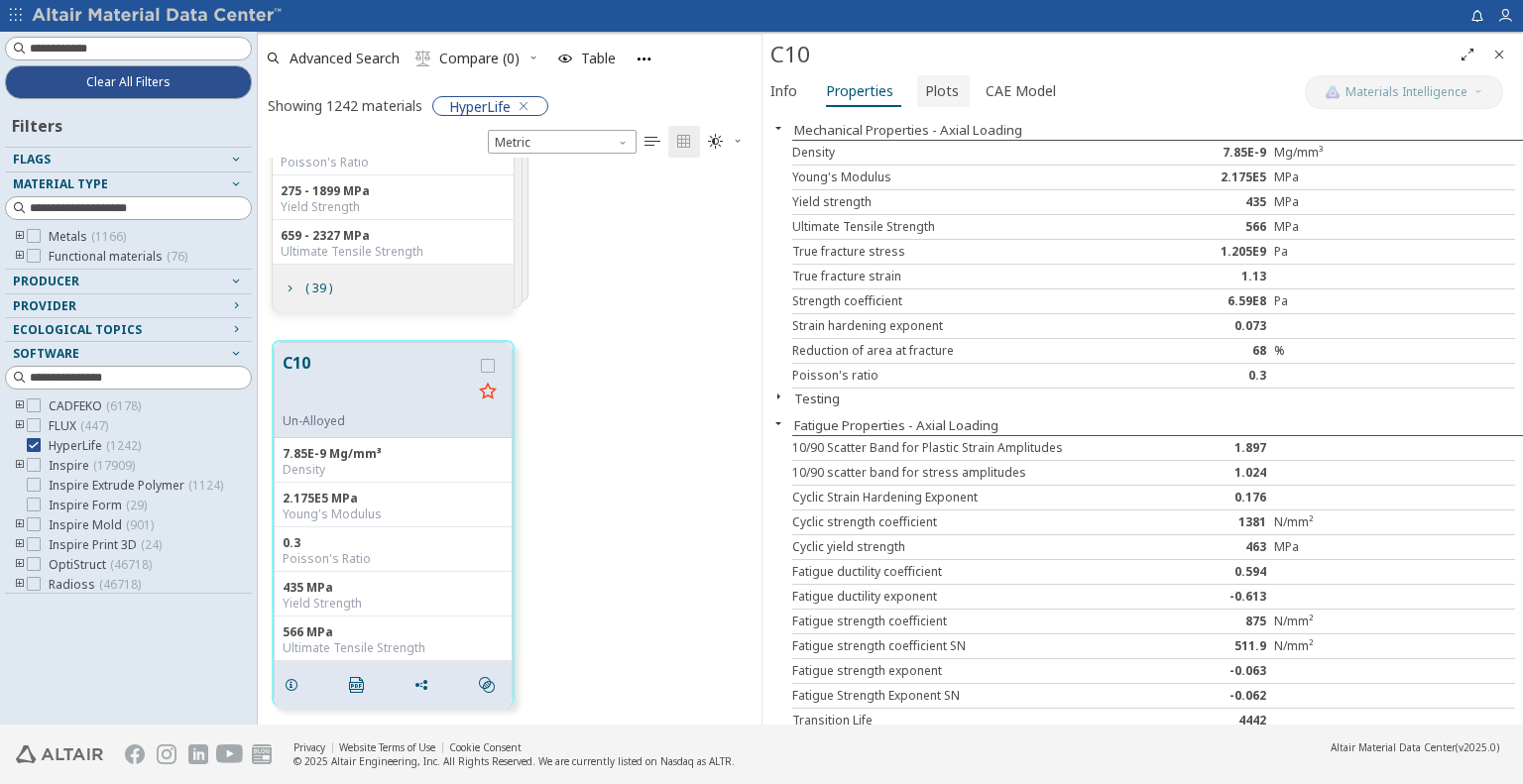 click on "Plots" at bounding box center (942, 91) 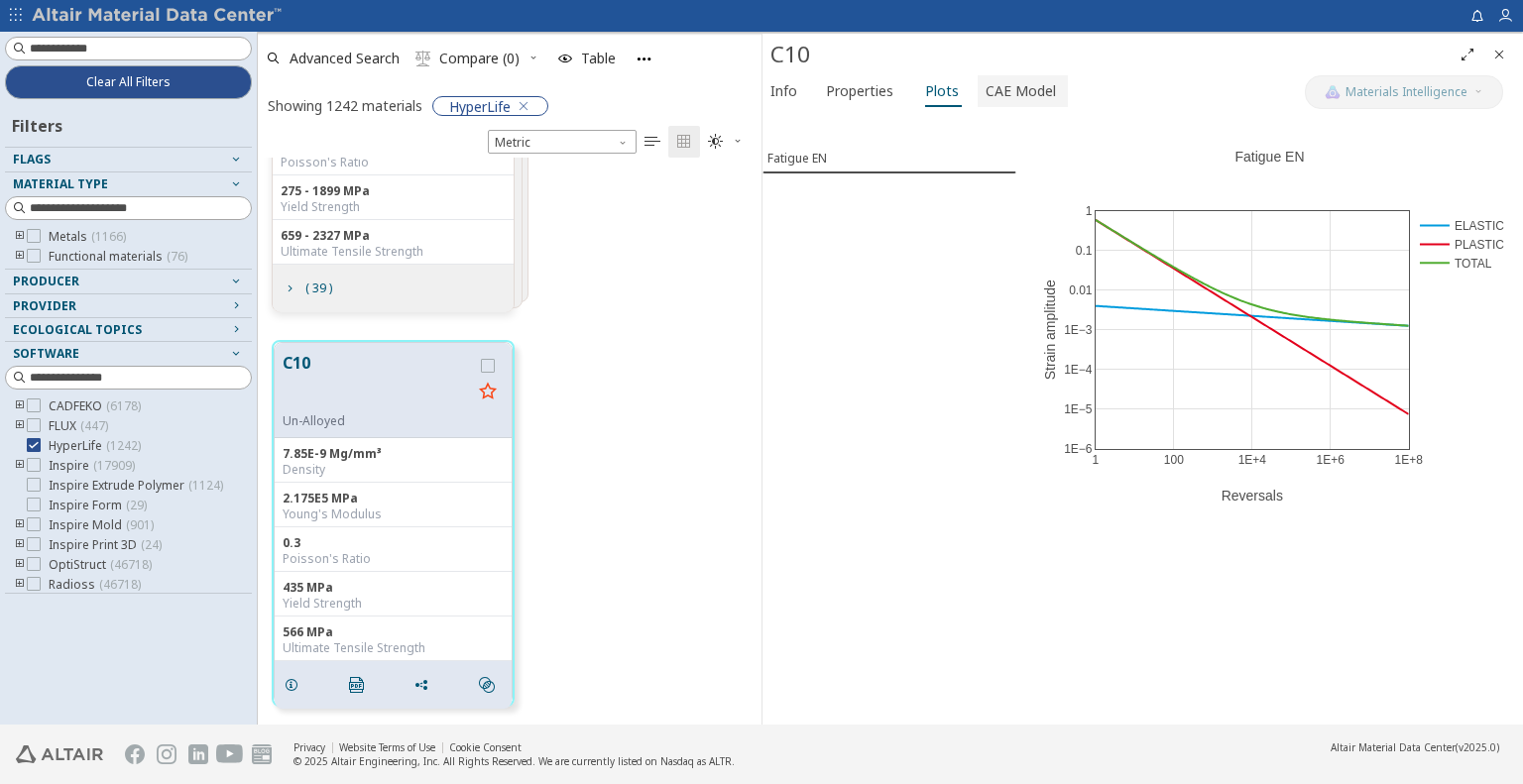 click on "CAE Model" at bounding box center (1020, 91) 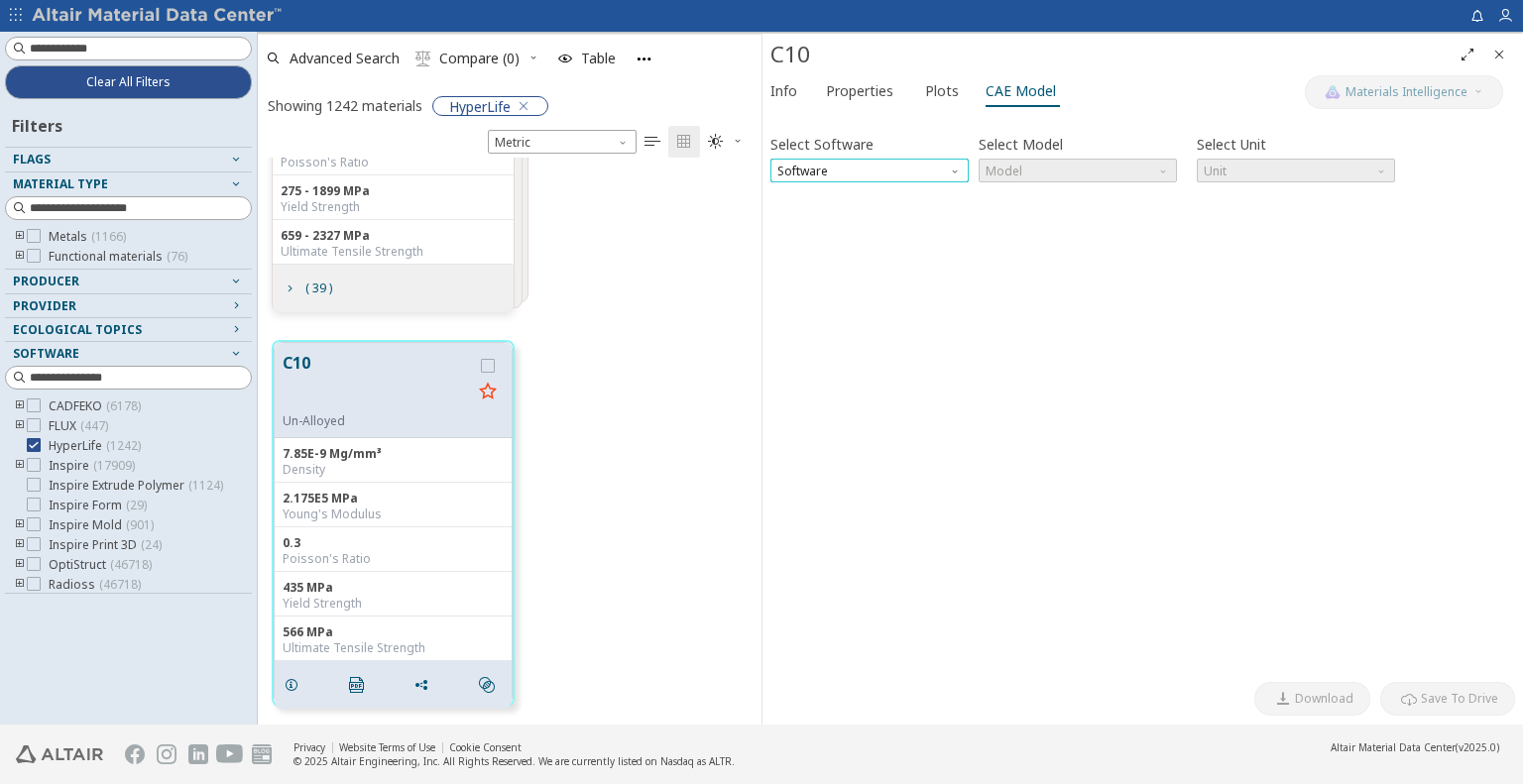 click on "Software" at bounding box center [870, 170] 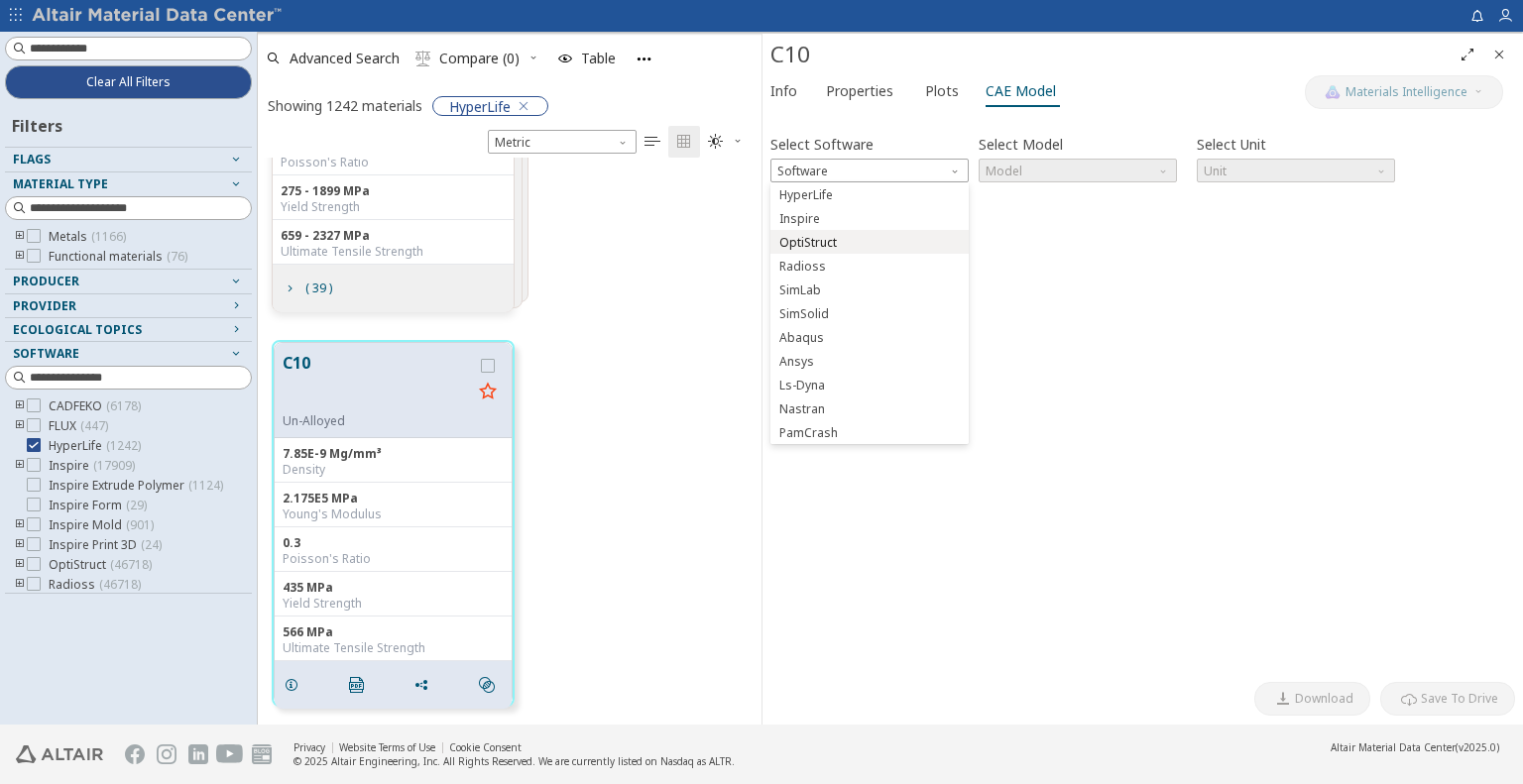 click on "Radioss" at bounding box center [870, 266] 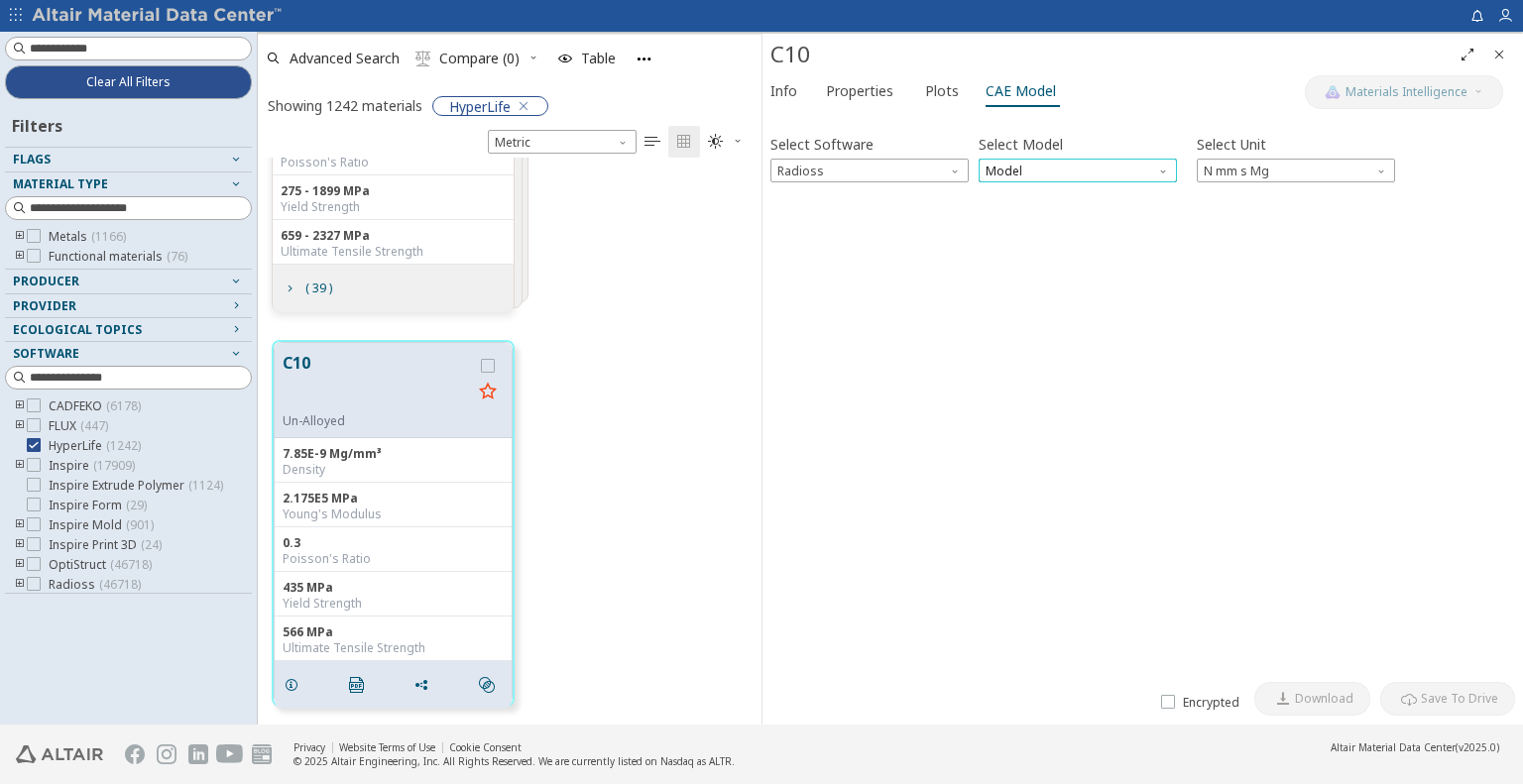 click on "Model" at bounding box center (1078, 170) 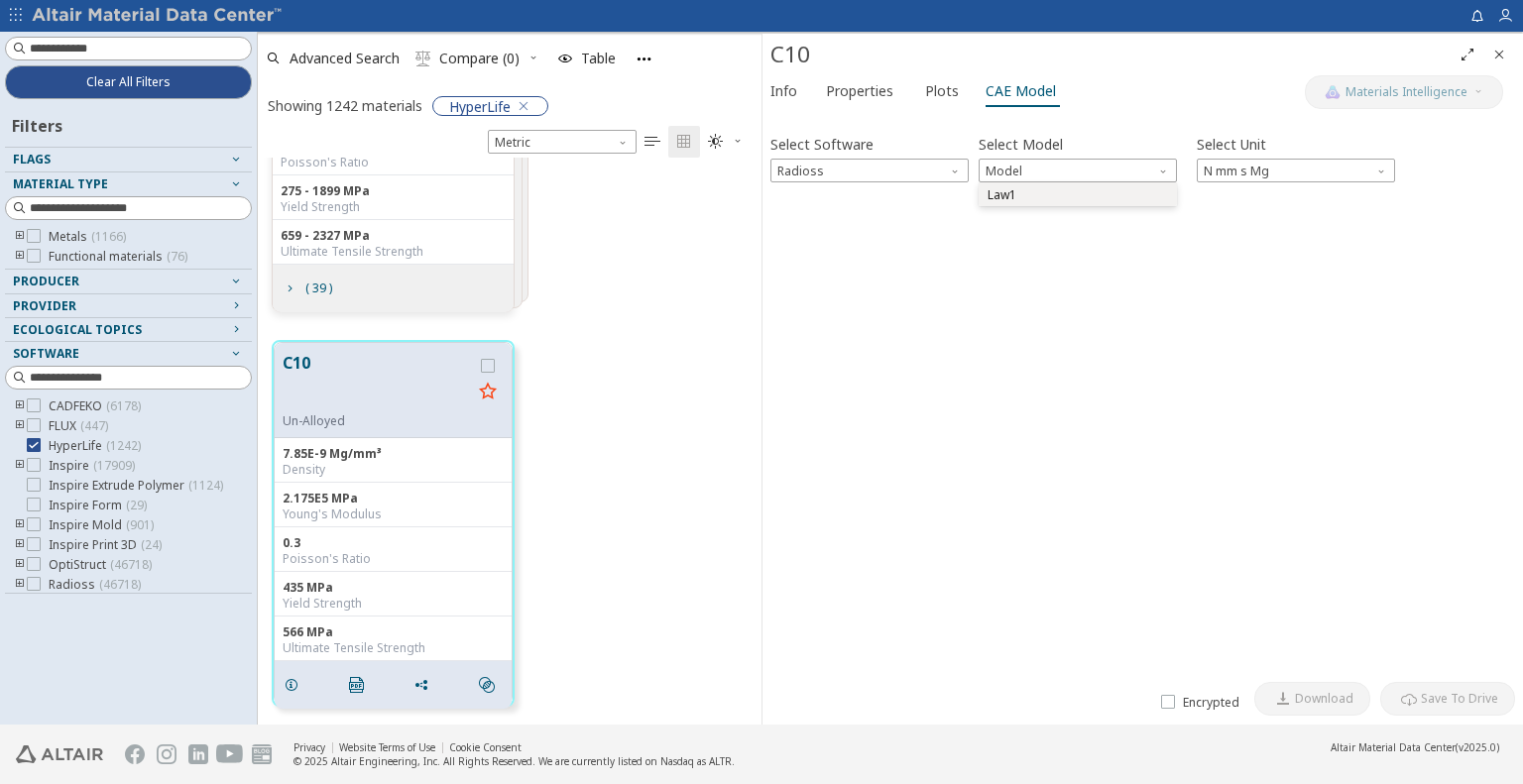 click on "Law1" at bounding box center [1078, 194] 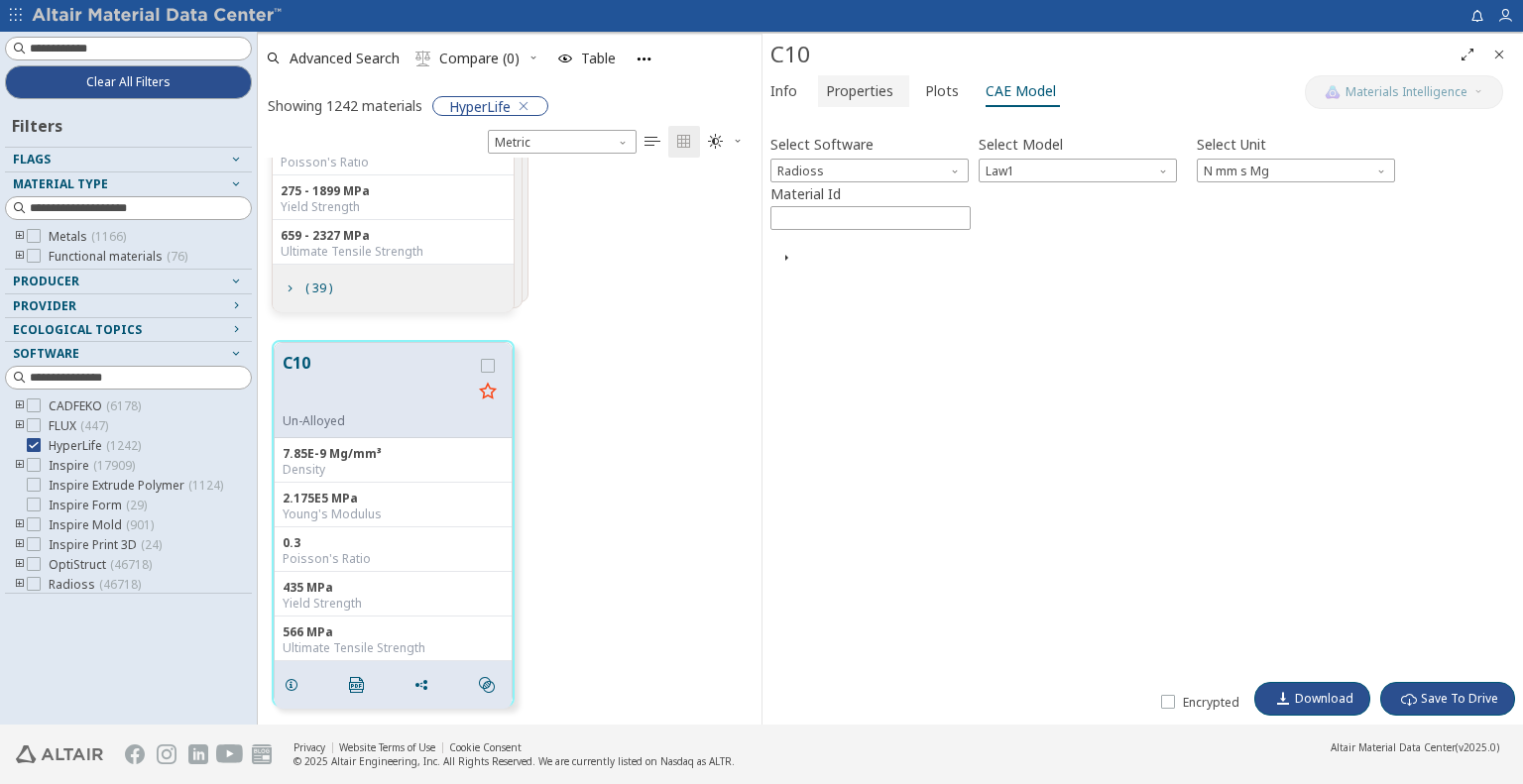 click on "Properties" at bounding box center [864, 91] 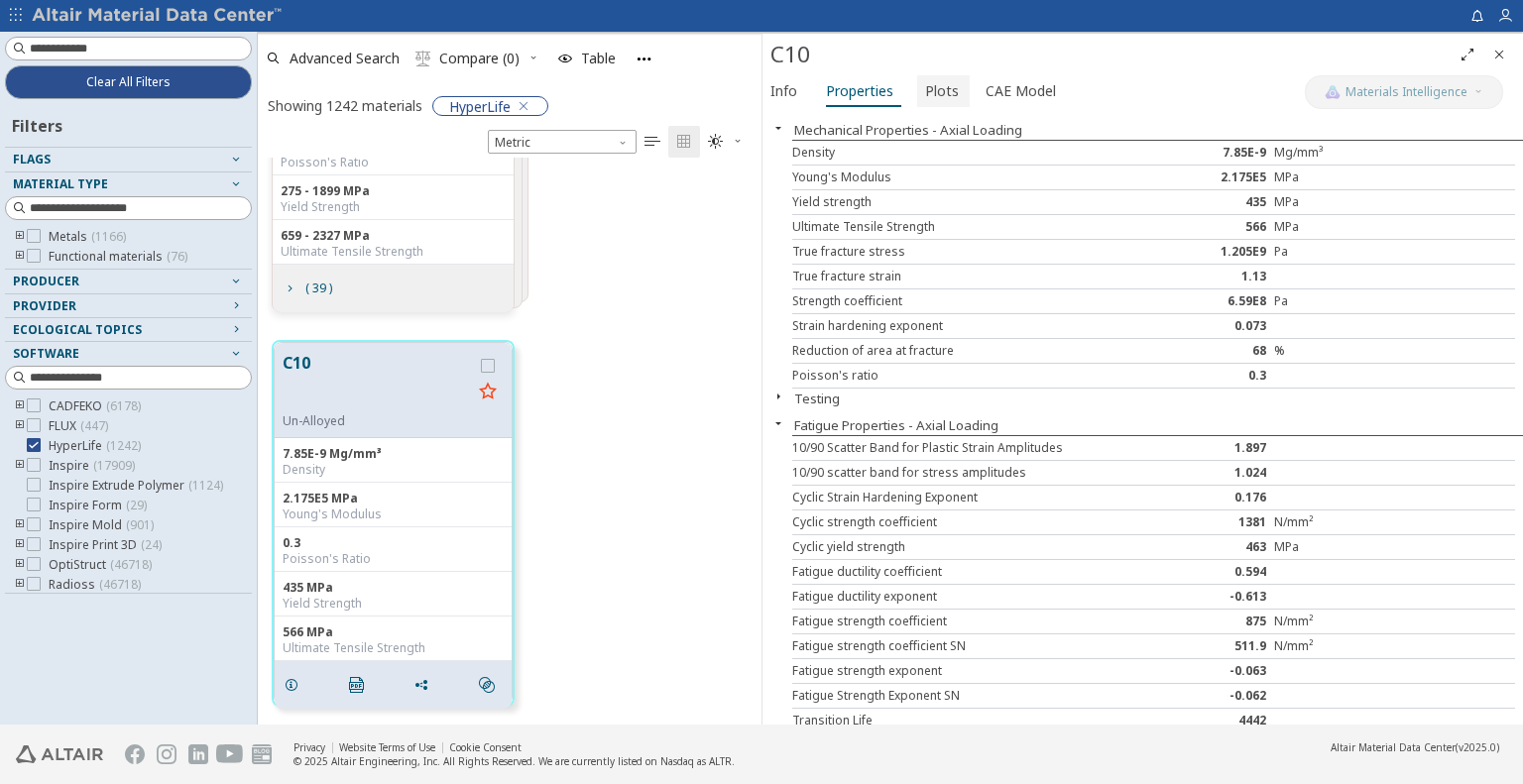 click on "Plots" at bounding box center (942, 91) 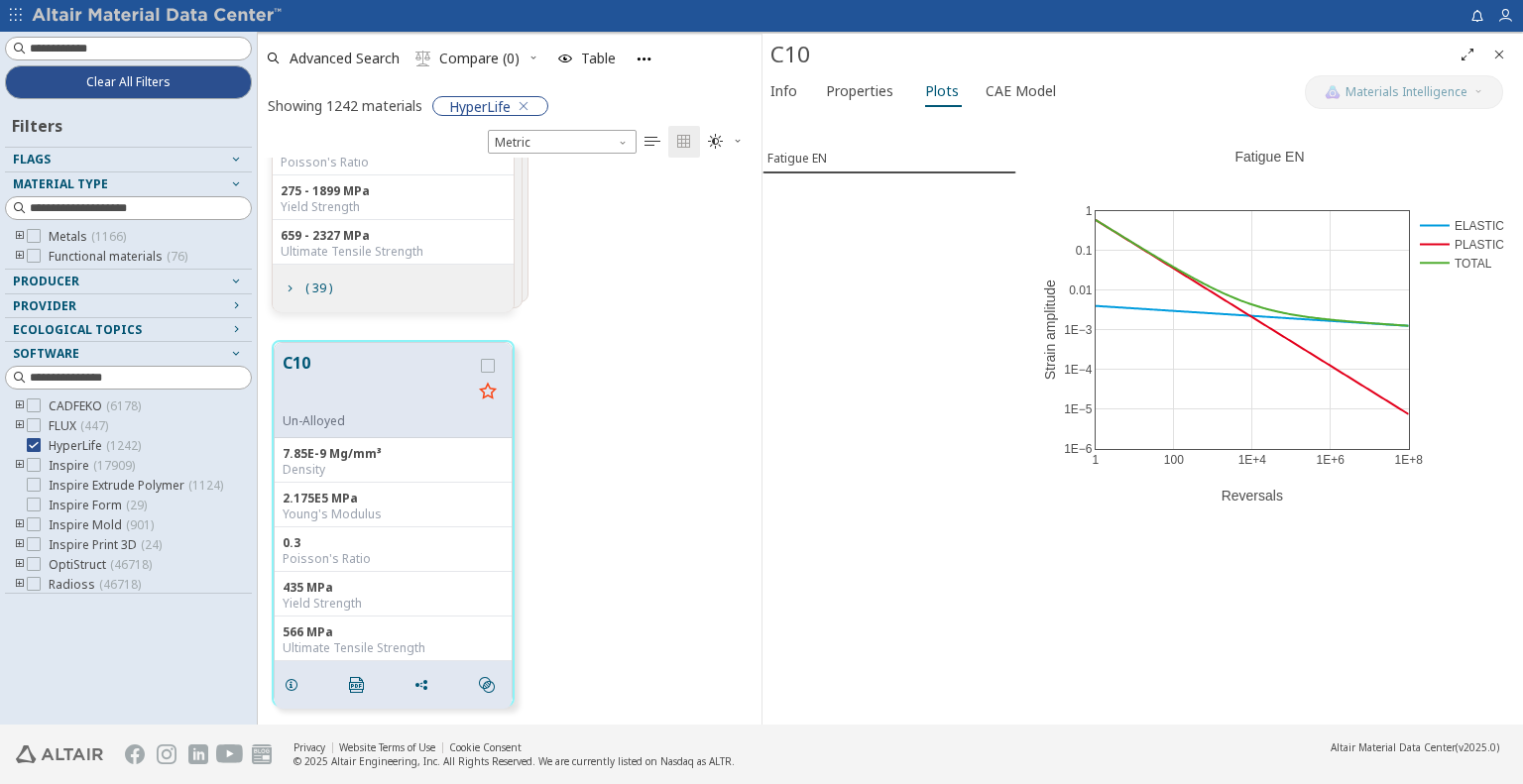 click at bounding box center (1499, 55) 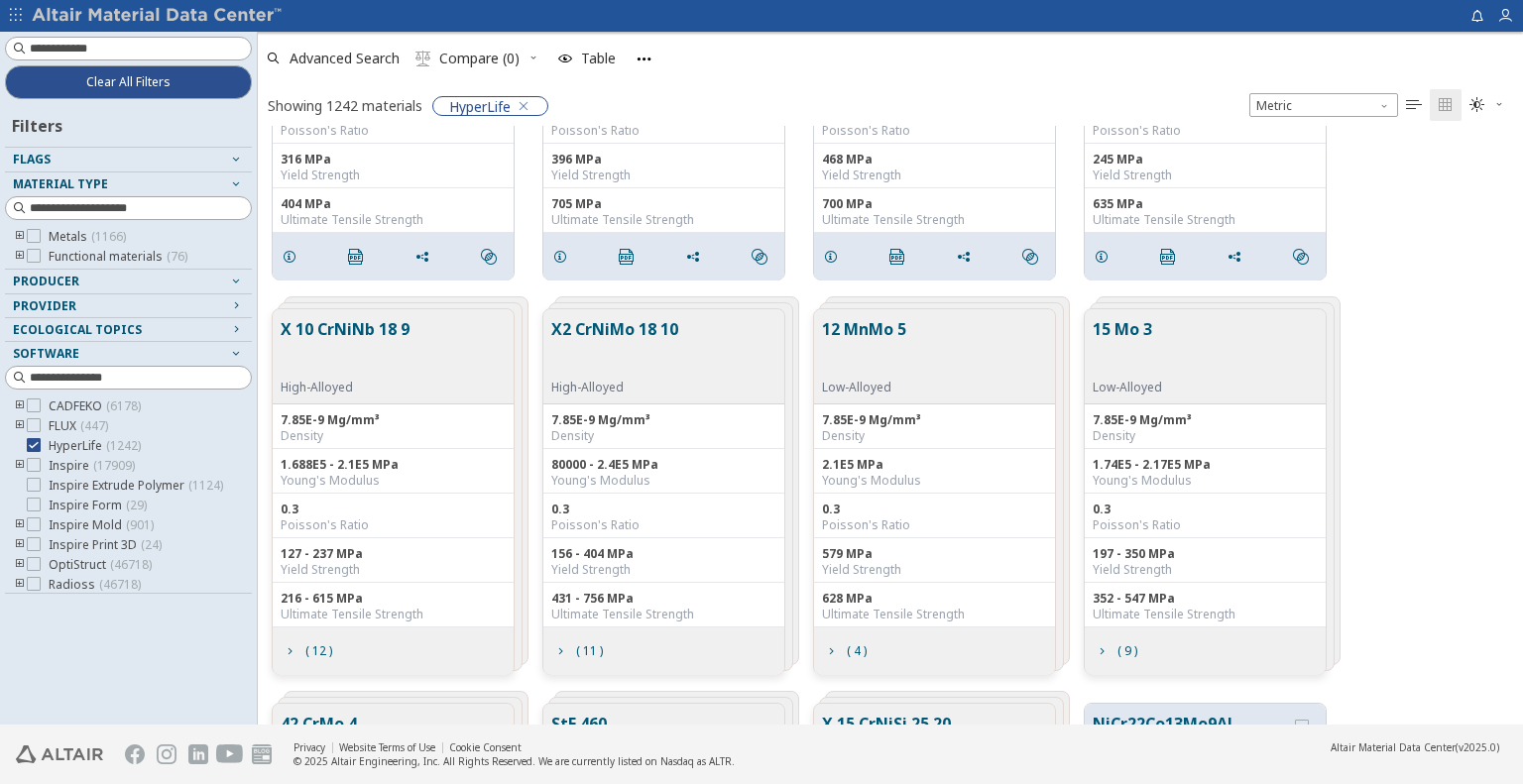 scroll, scrollTop: 16, scrollLeft: 16, axis: both 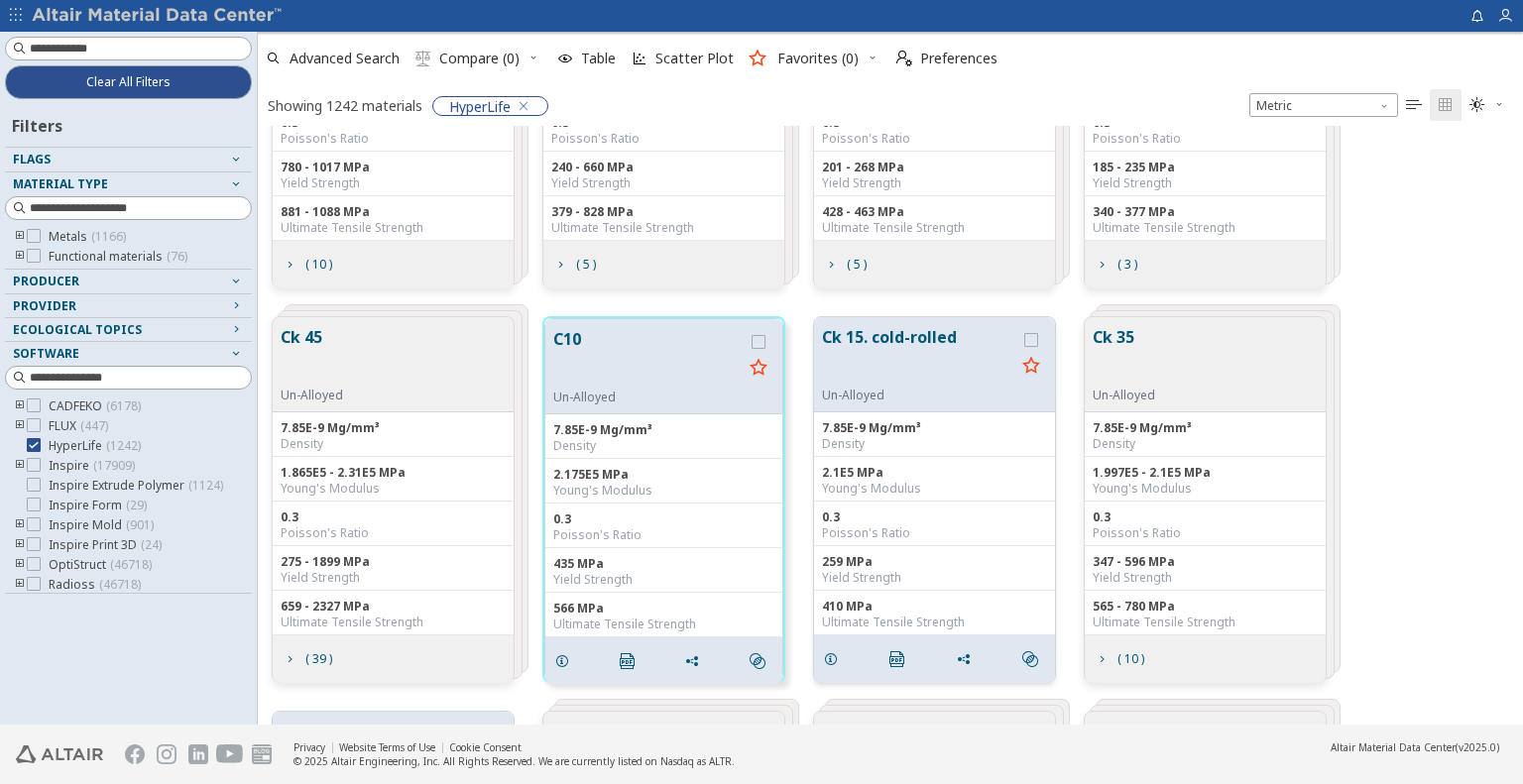 click on "Ck 15. cold-rolled" at bounding box center (918, 356) 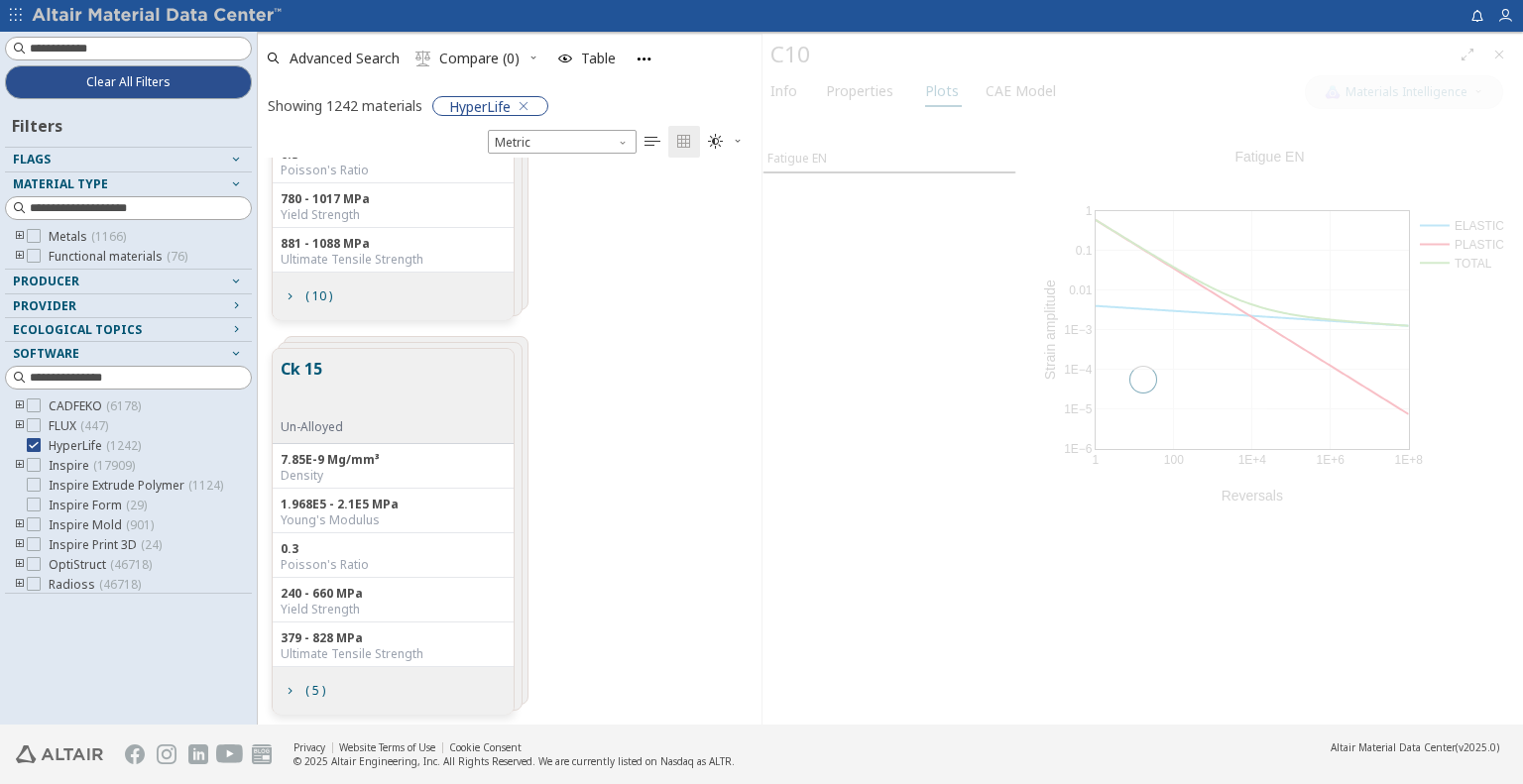 scroll, scrollTop: 553, scrollLeft: 488, axis: both 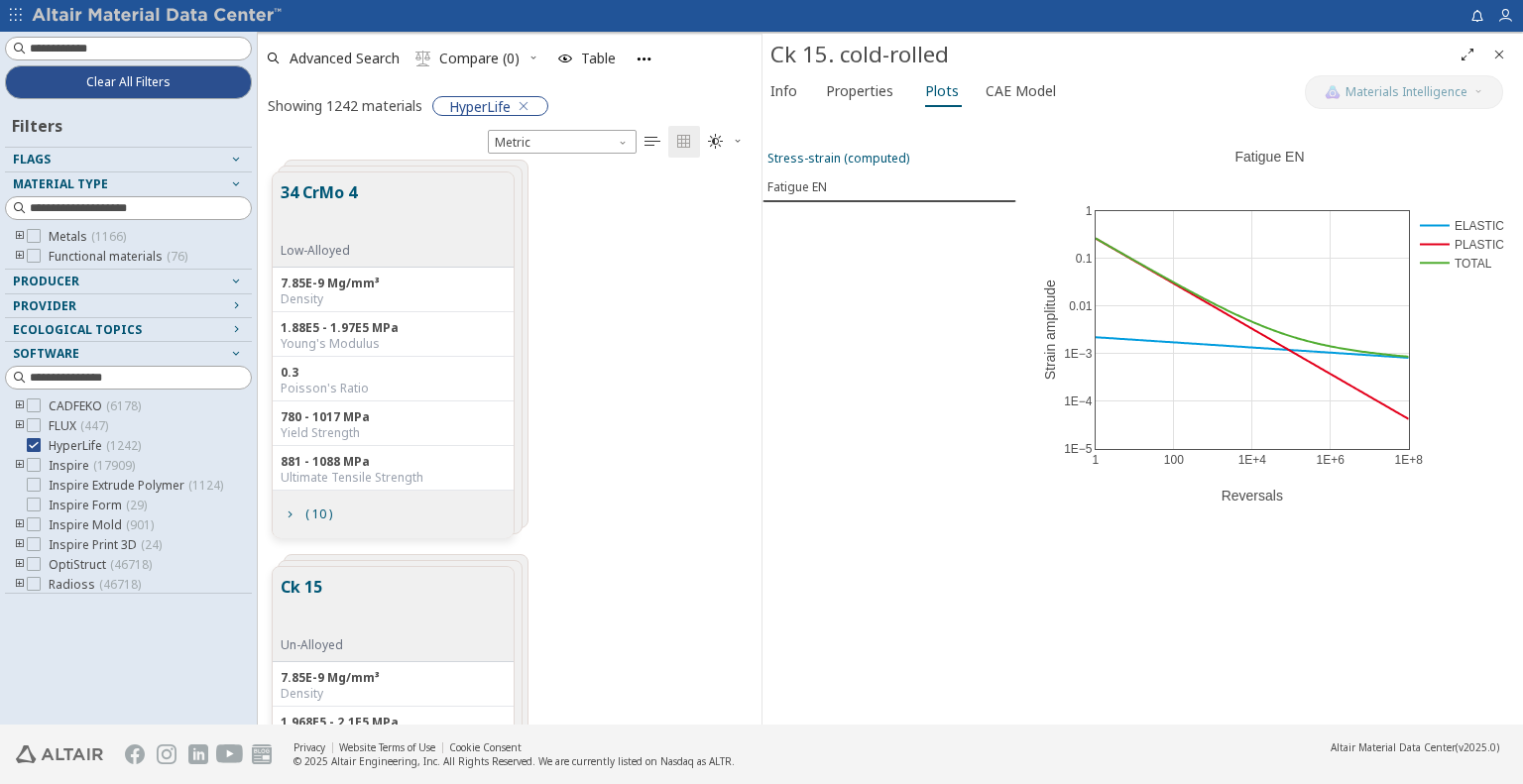 click on "Stress-strain (computed)" at bounding box center (838, 158) 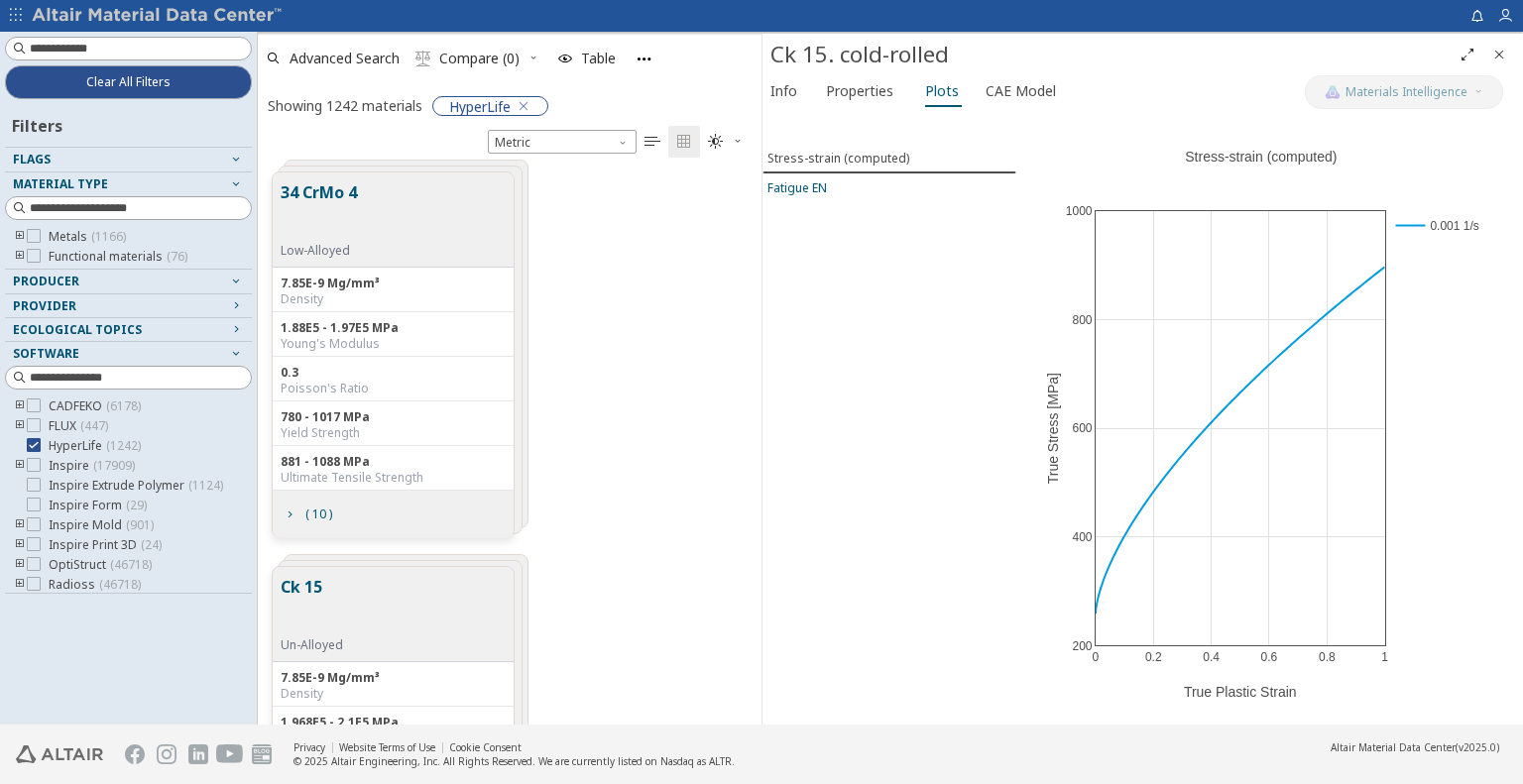 click on "Fatigue EN" at bounding box center [889, 187] 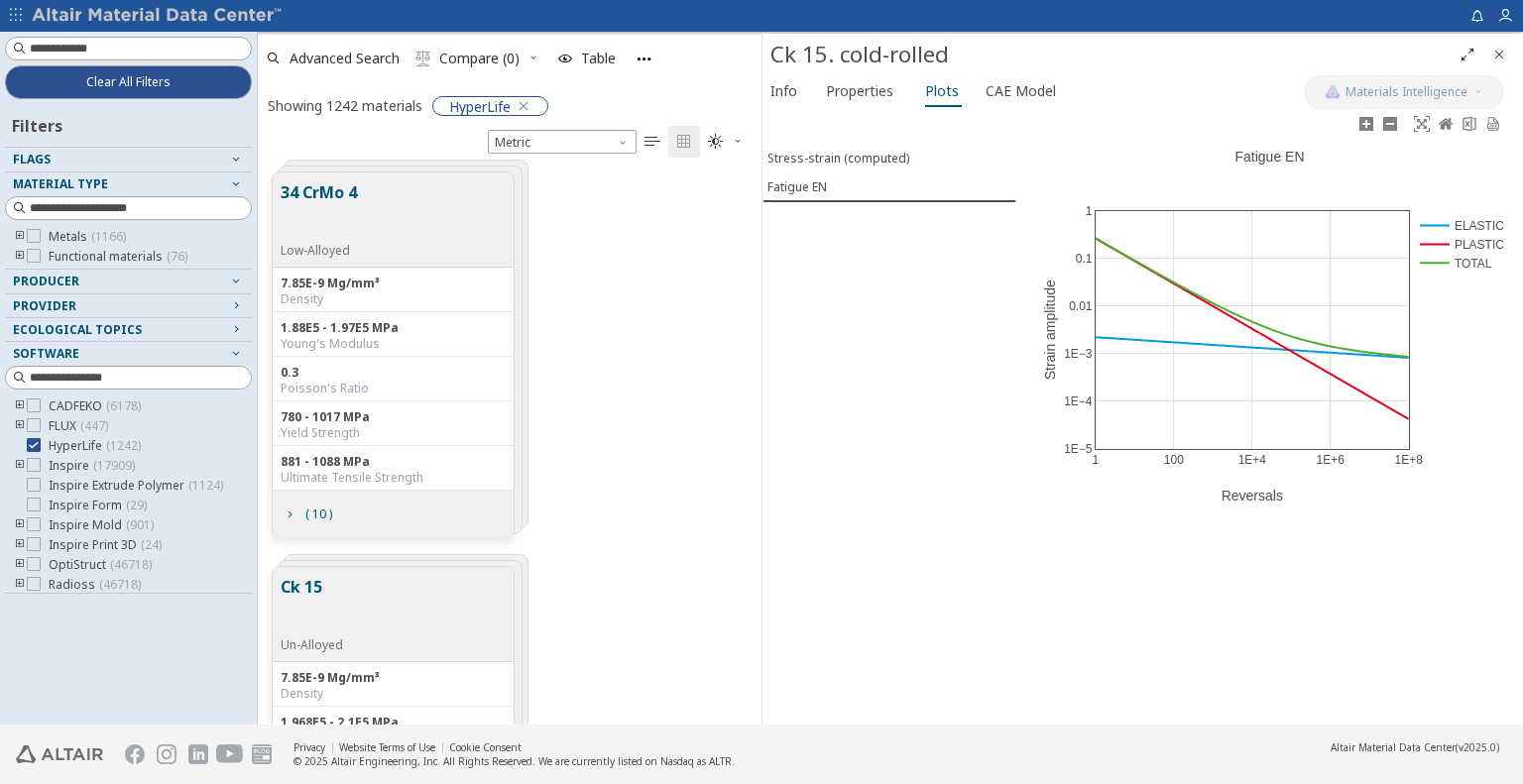 drag, startPoint x: 1226, startPoint y: 177, endPoint x: 1239, endPoint y: 177, distance: 13 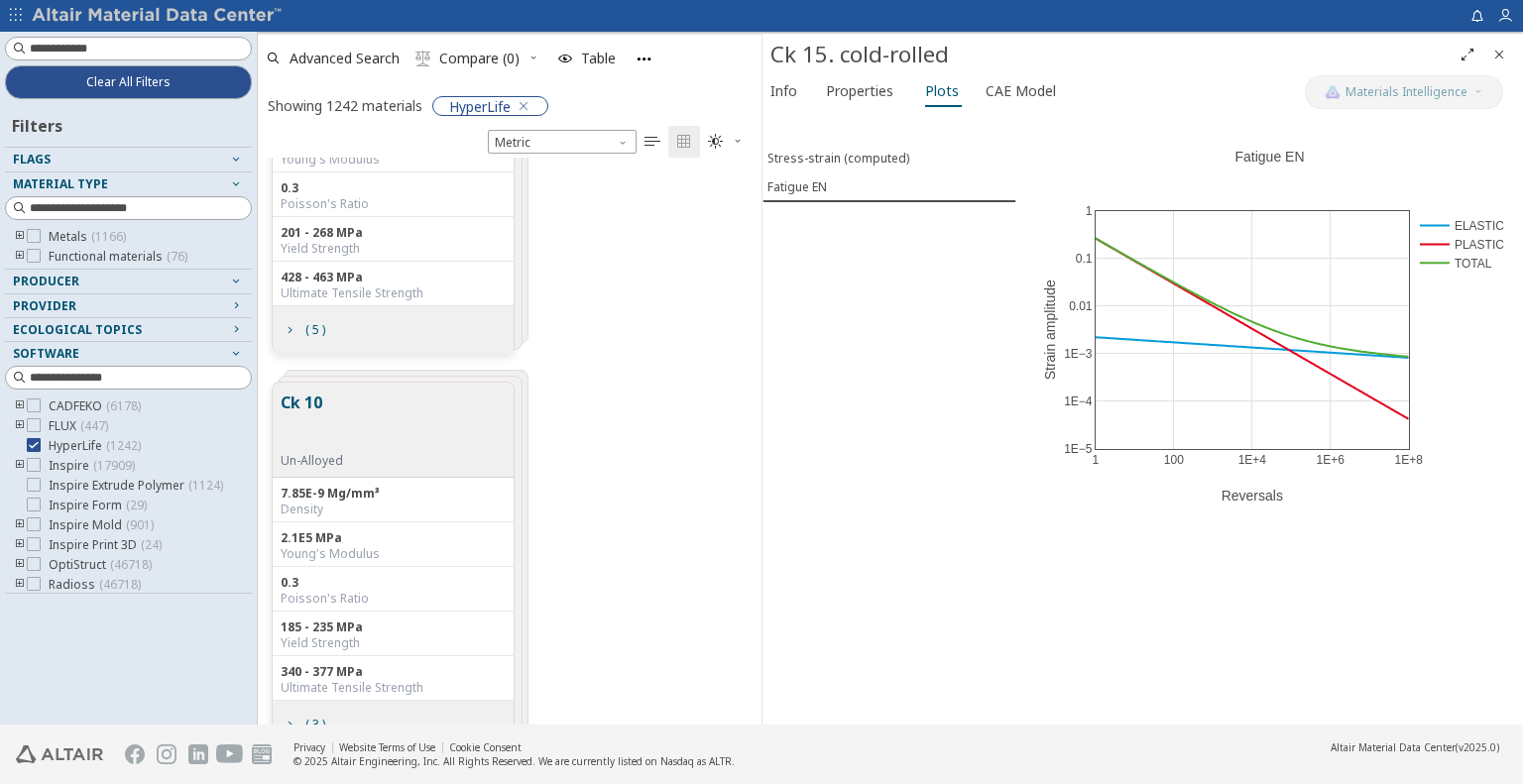 scroll, scrollTop: 991, scrollLeft: 0, axis: vertical 